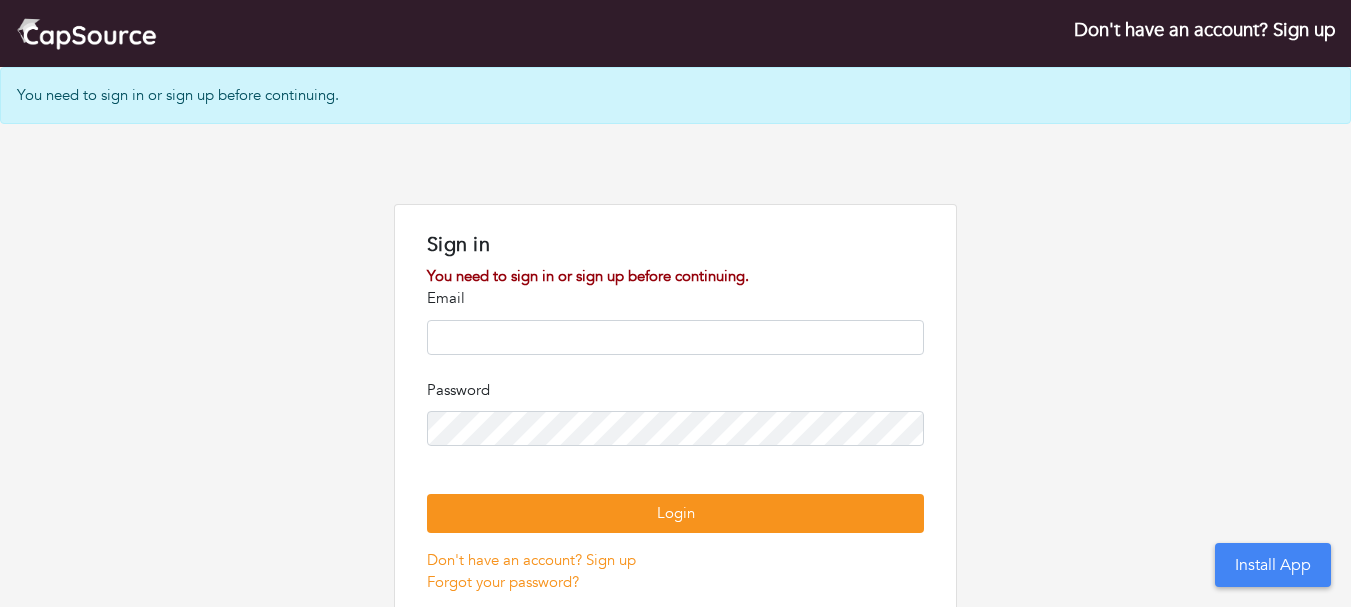 scroll, scrollTop: 80, scrollLeft: 0, axis: vertical 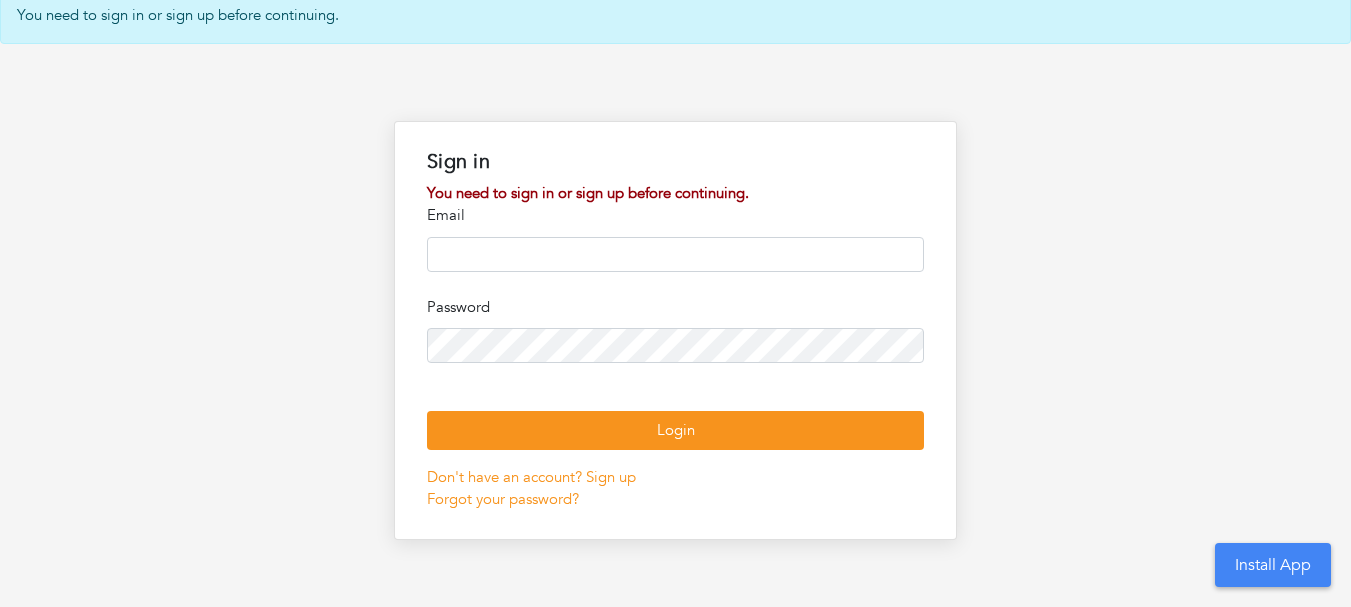 click at bounding box center [675, 254] 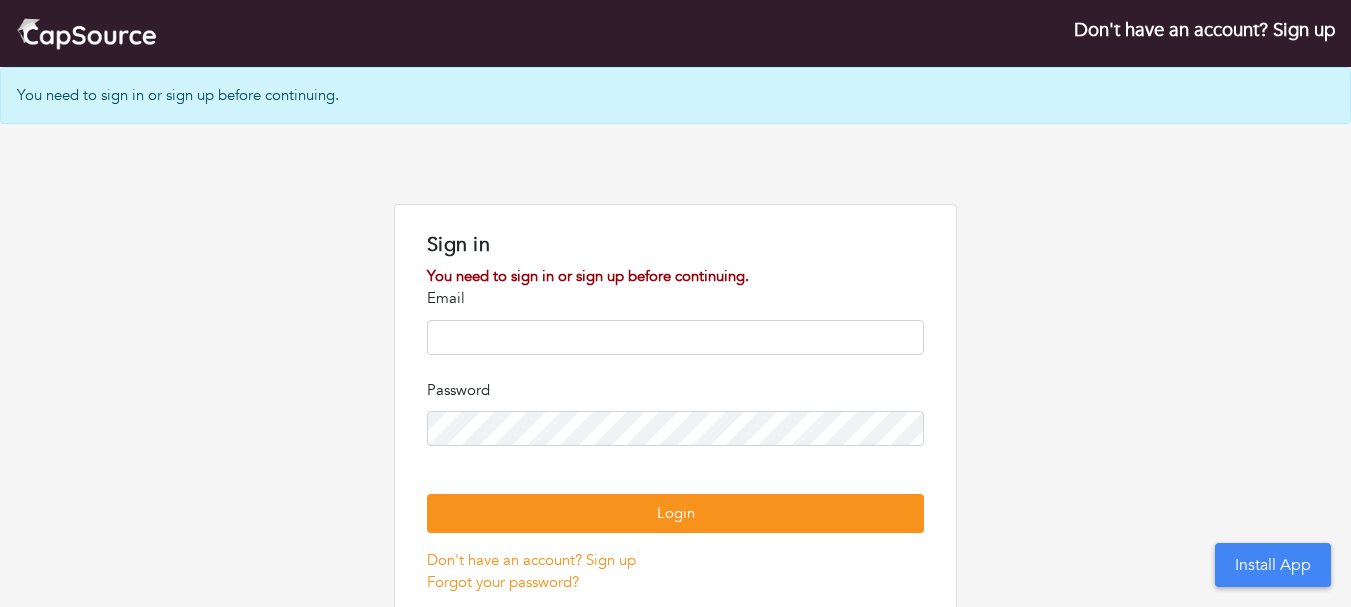 scroll, scrollTop: 80, scrollLeft: 0, axis: vertical 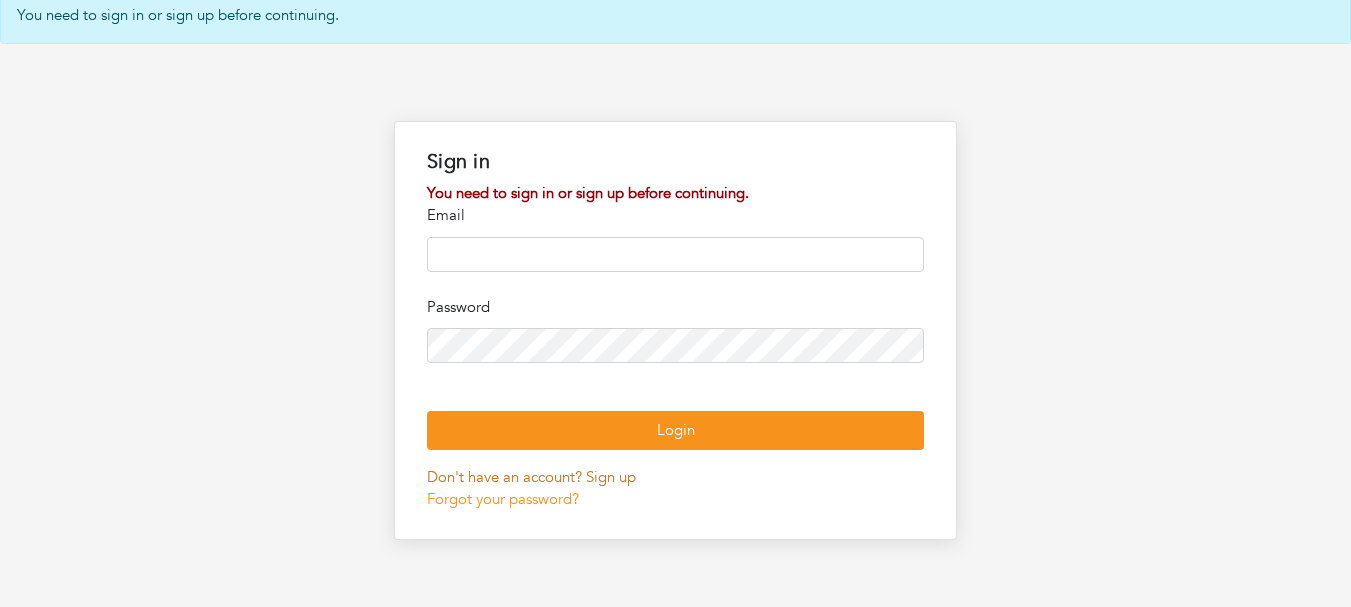 click on "Don't have an account? Sign up" at bounding box center (531, 477) 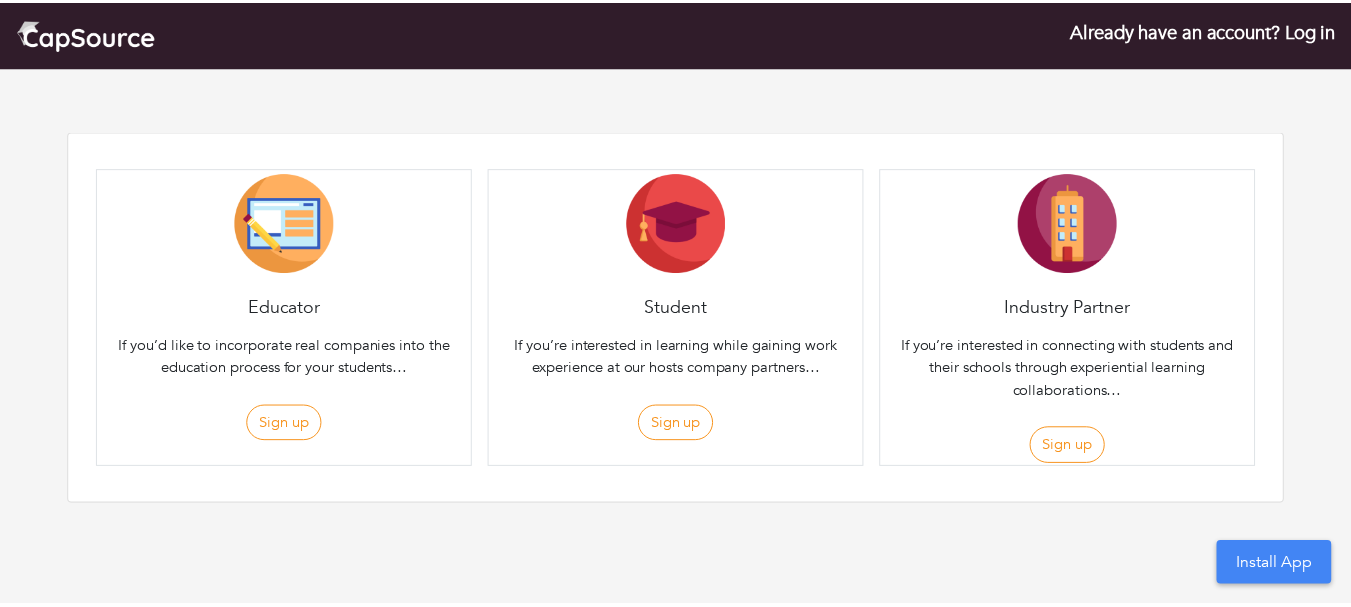 scroll, scrollTop: 0, scrollLeft: 0, axis: both 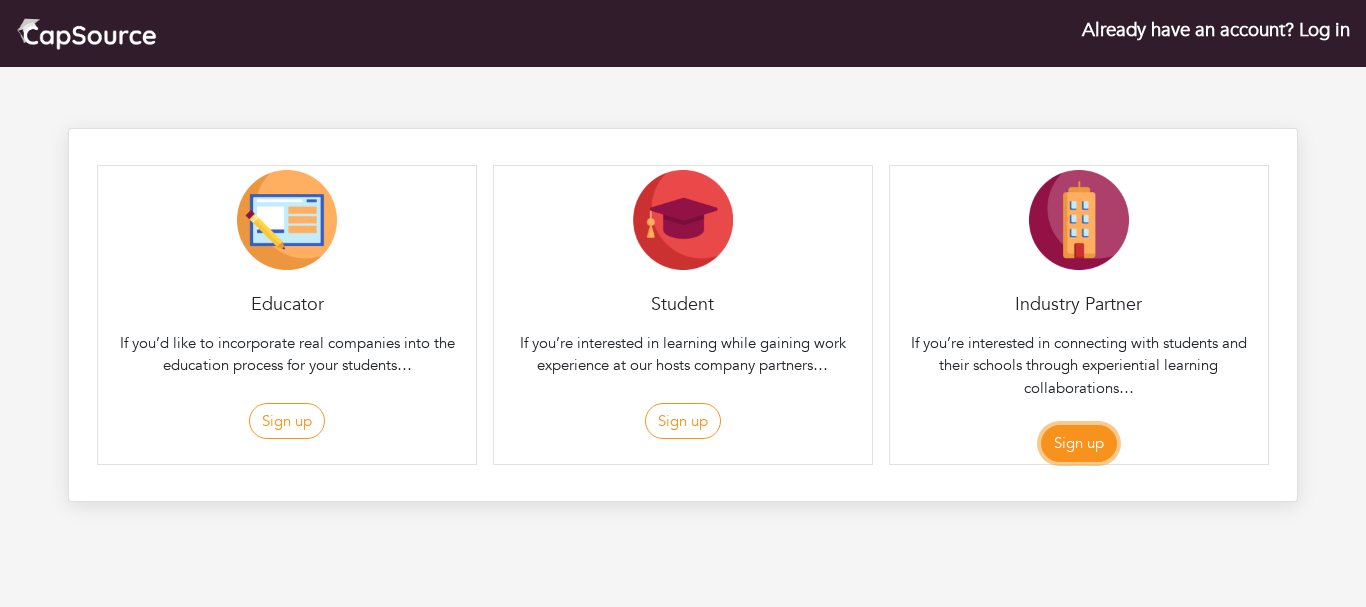 click on "Sign up" at bounding box center [1079, 443] 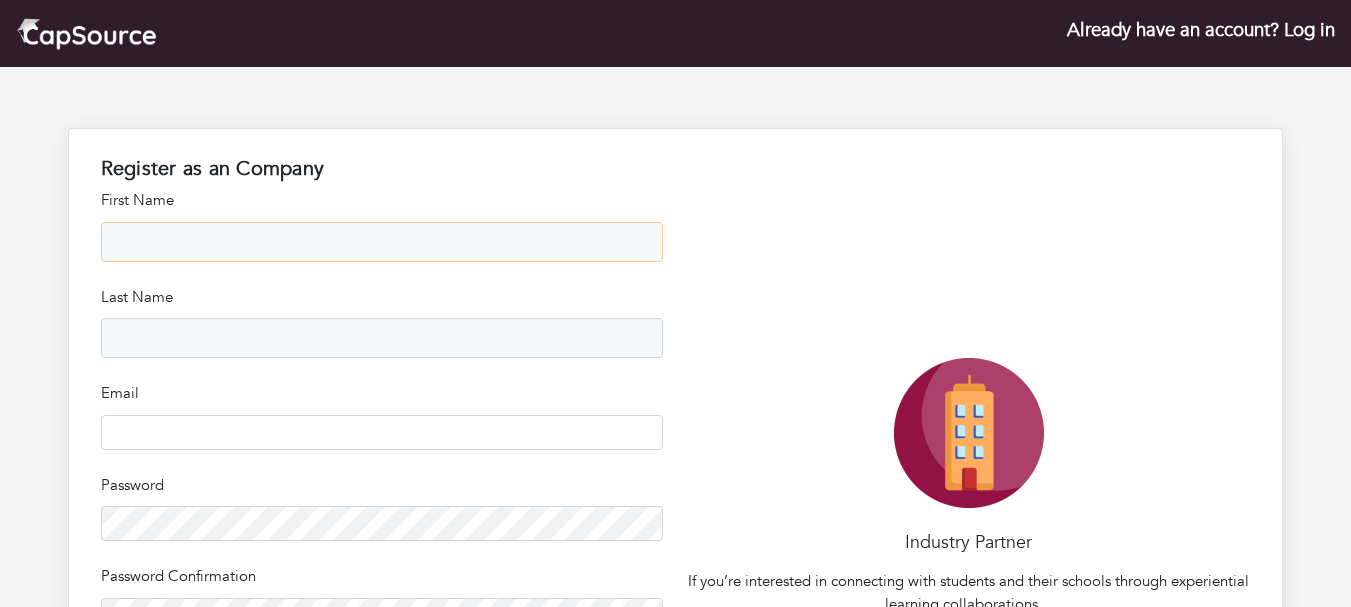 click at bounding box center (382, 242) 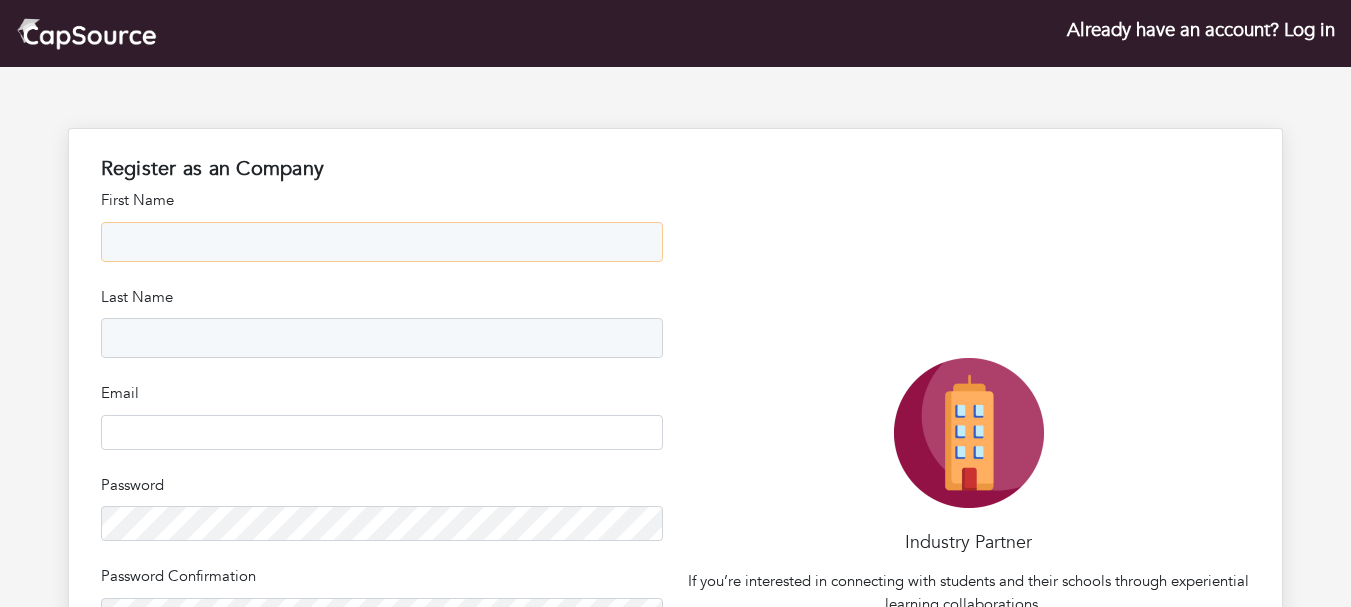 type on "***" 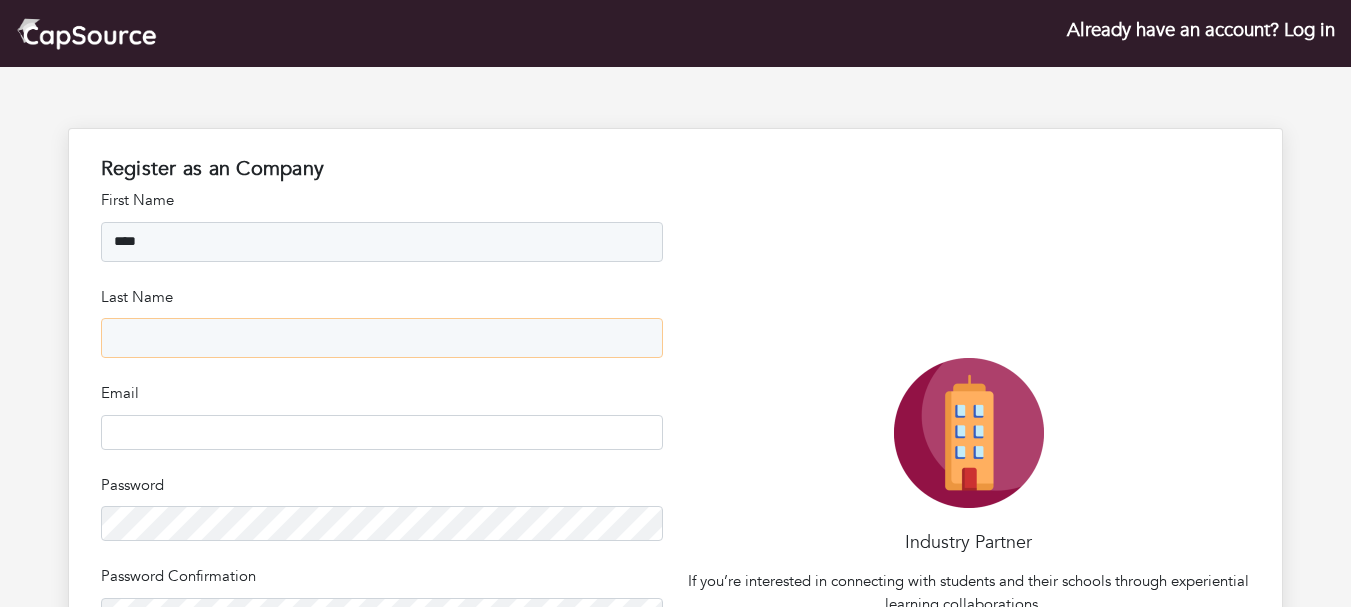 click at bounding box center (382, 338) 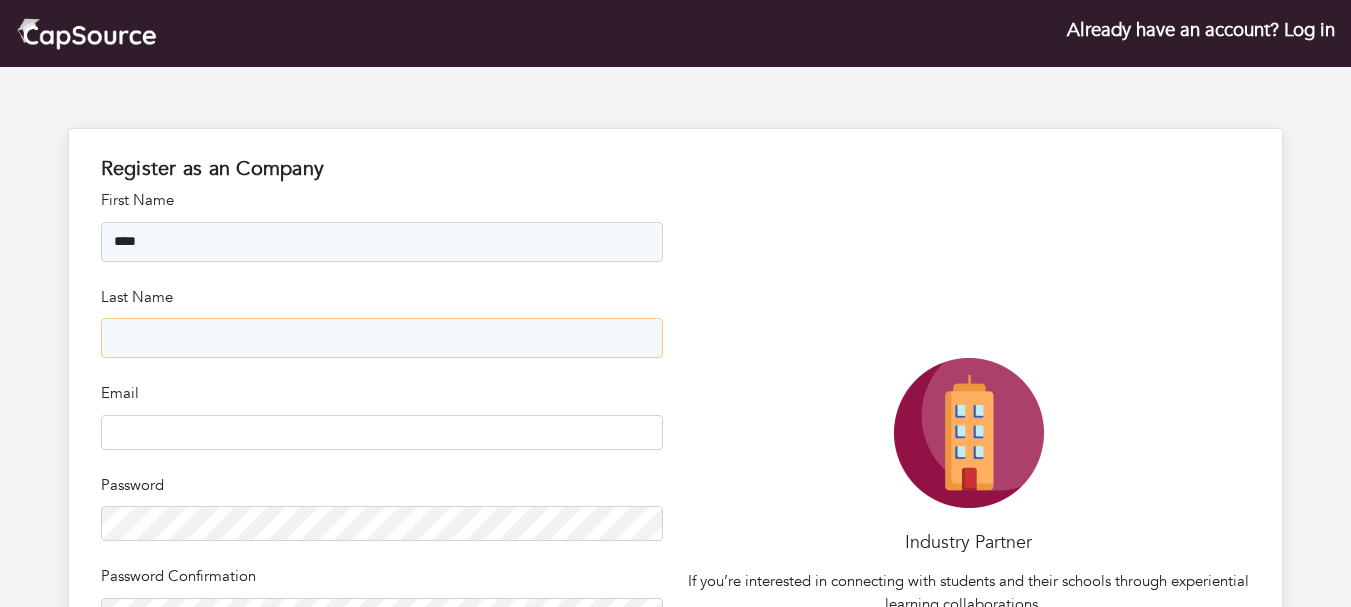 paste on "**********" 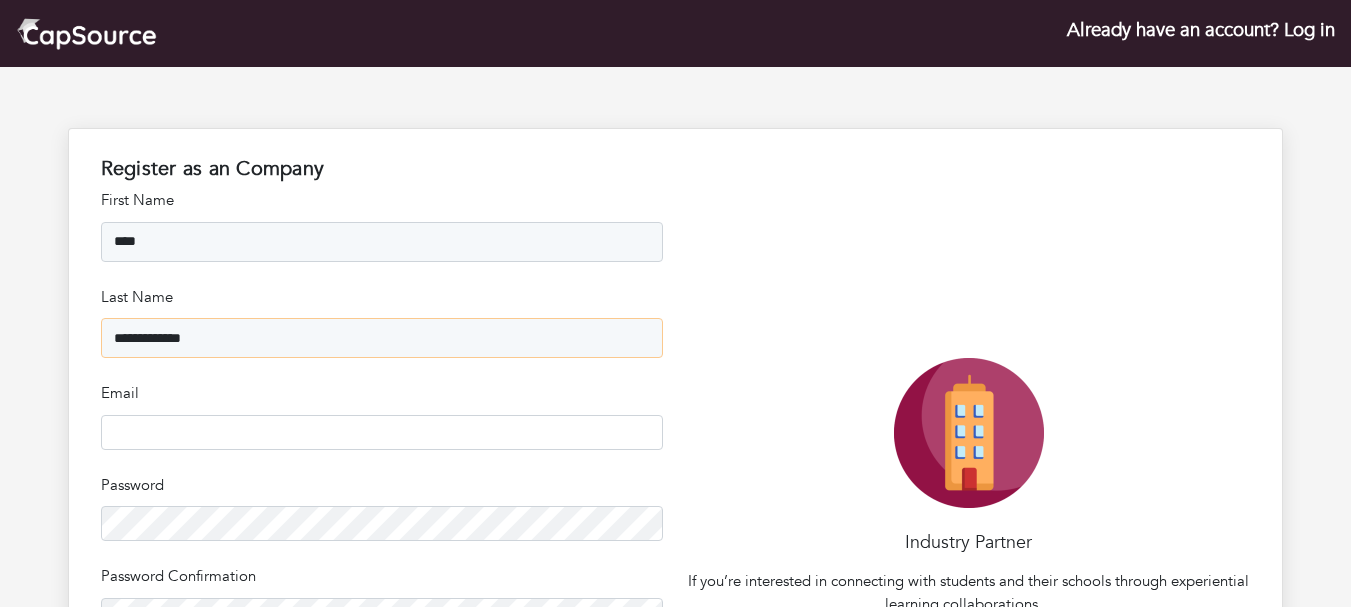 click on "**********" at bounding box center [382, 338] 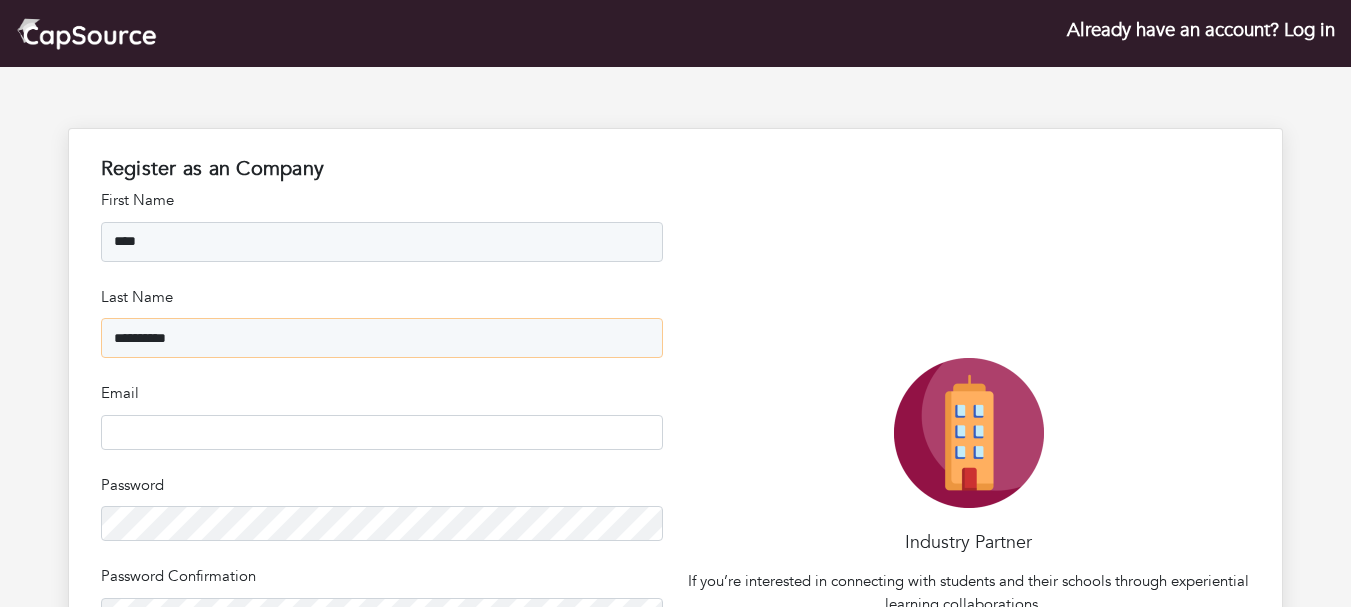 type on "**********" 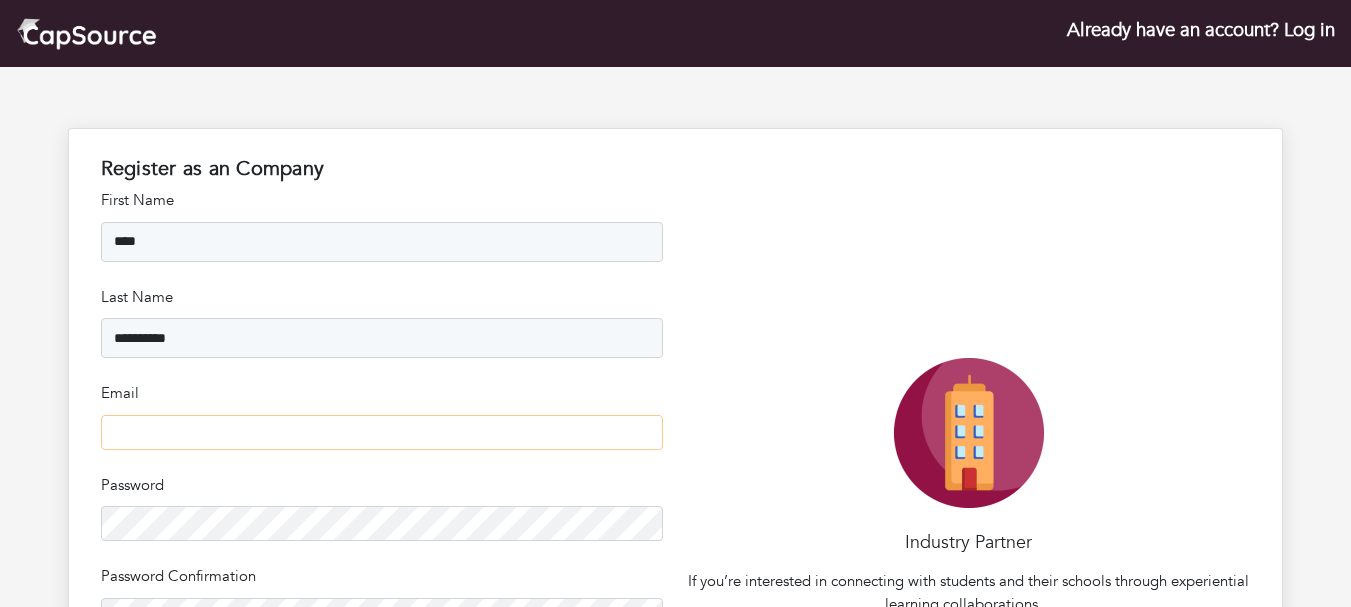 click at bounding box center [382, 432] 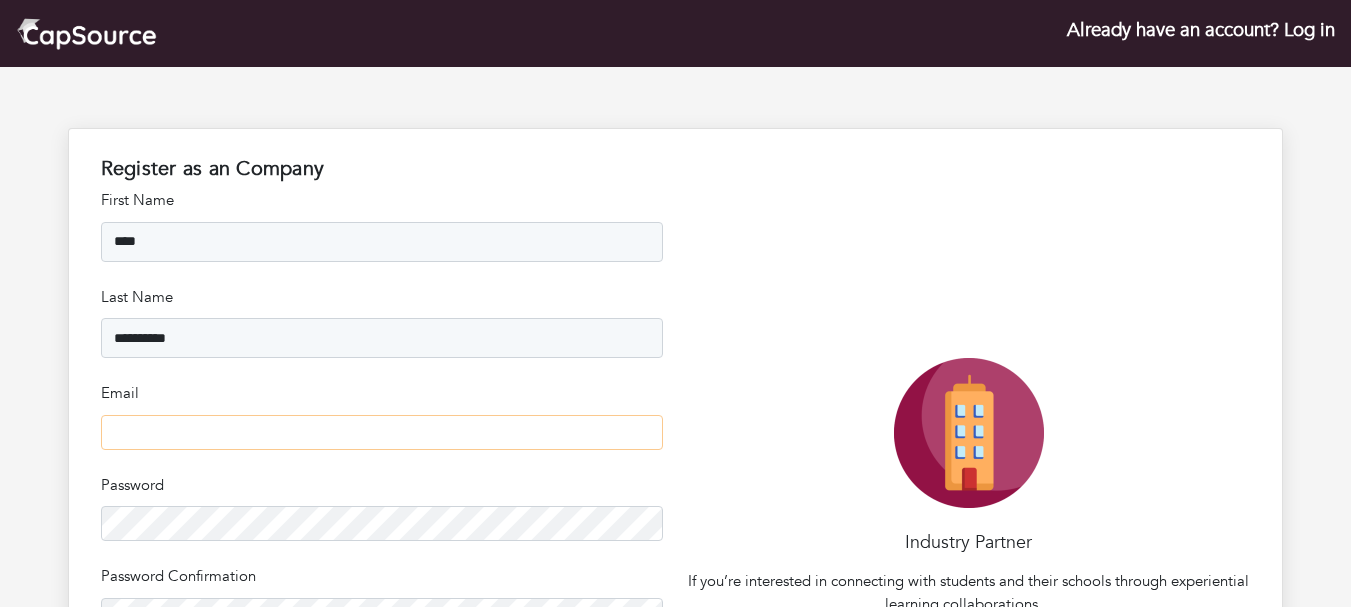 type on "**********" 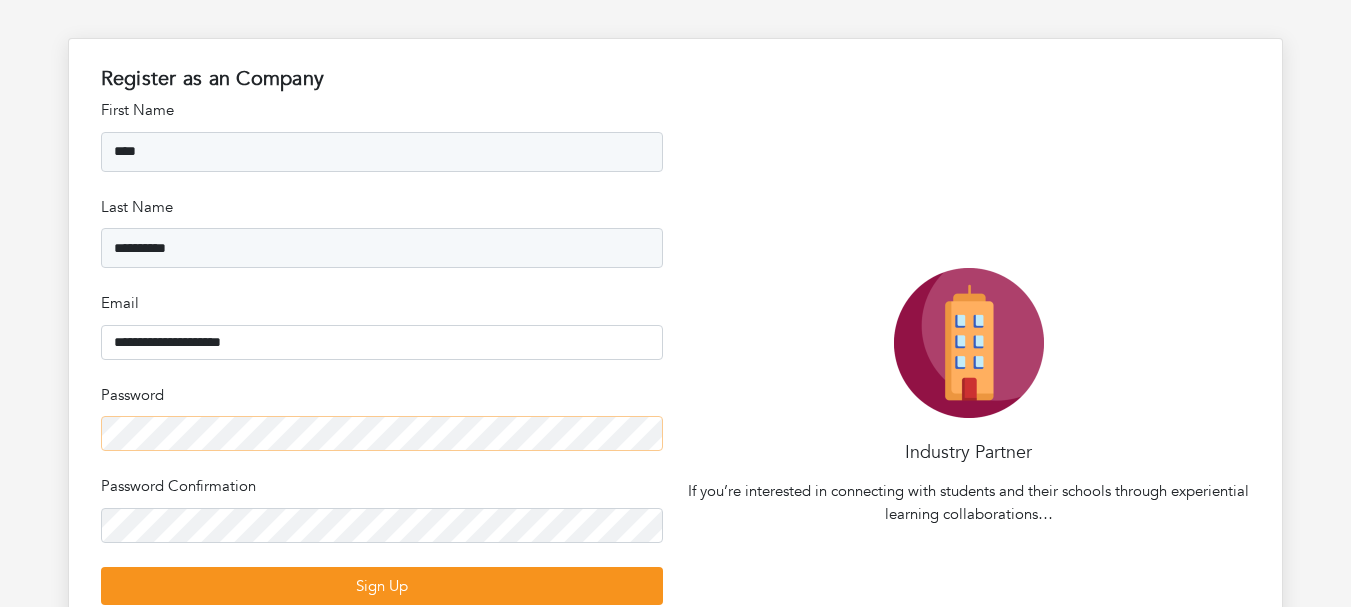 scroll, scrollTop: 133, scrollLeft: 0, axis: vertical 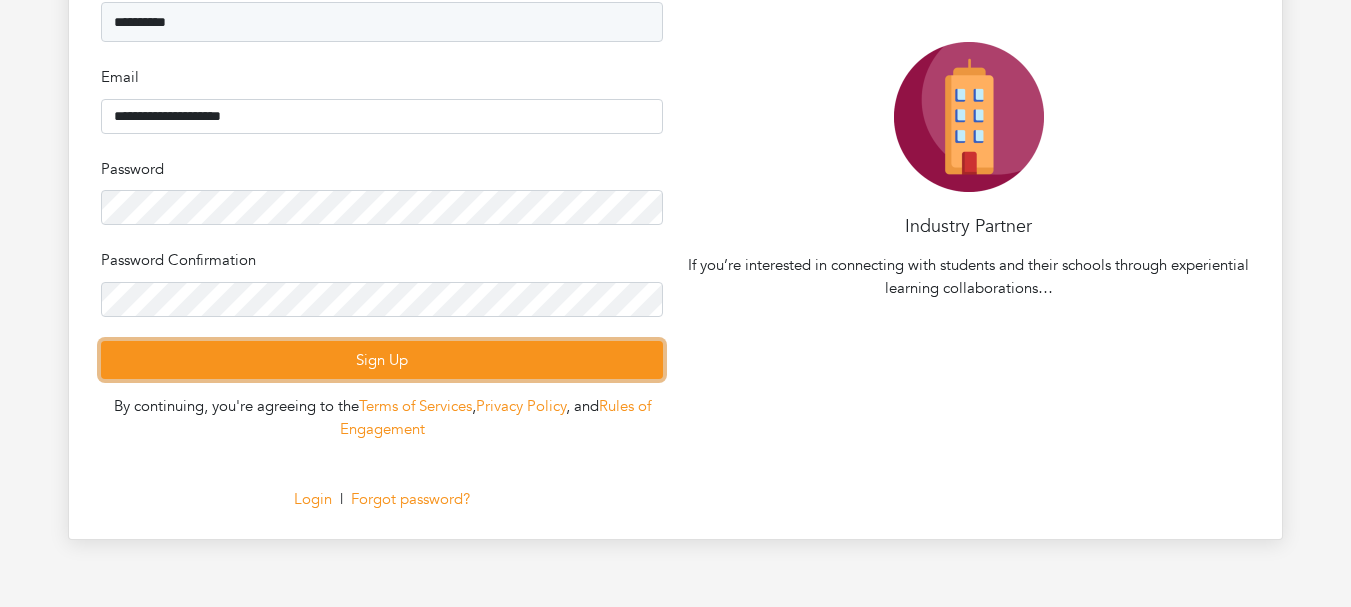 click on "Sign Up" at bounding box center (382, 360) 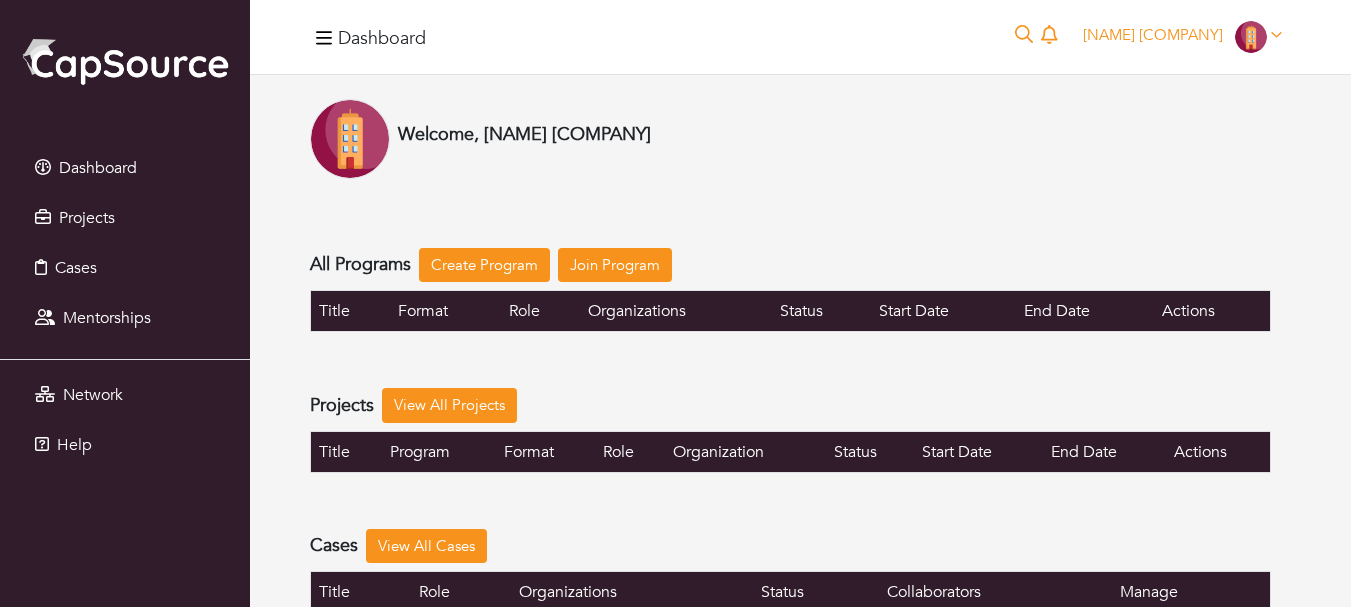 scroll, scrollTop: 0, scrollLeft: 0, axis: both 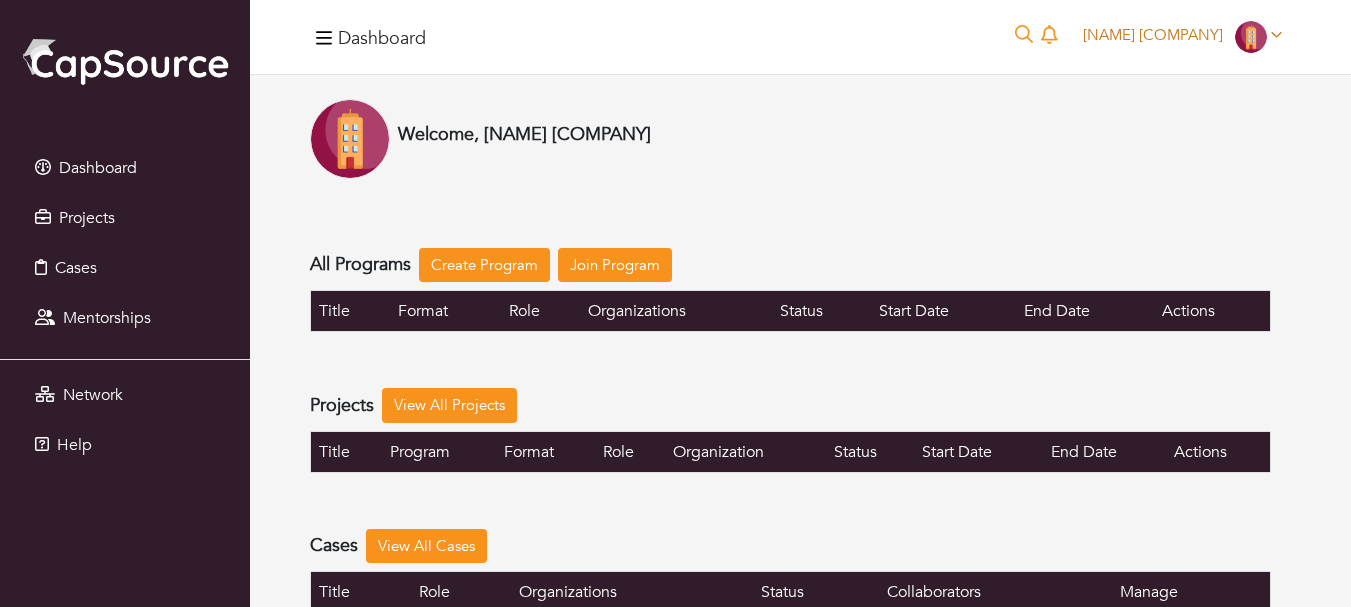 click at bounding box center (1251, 37) 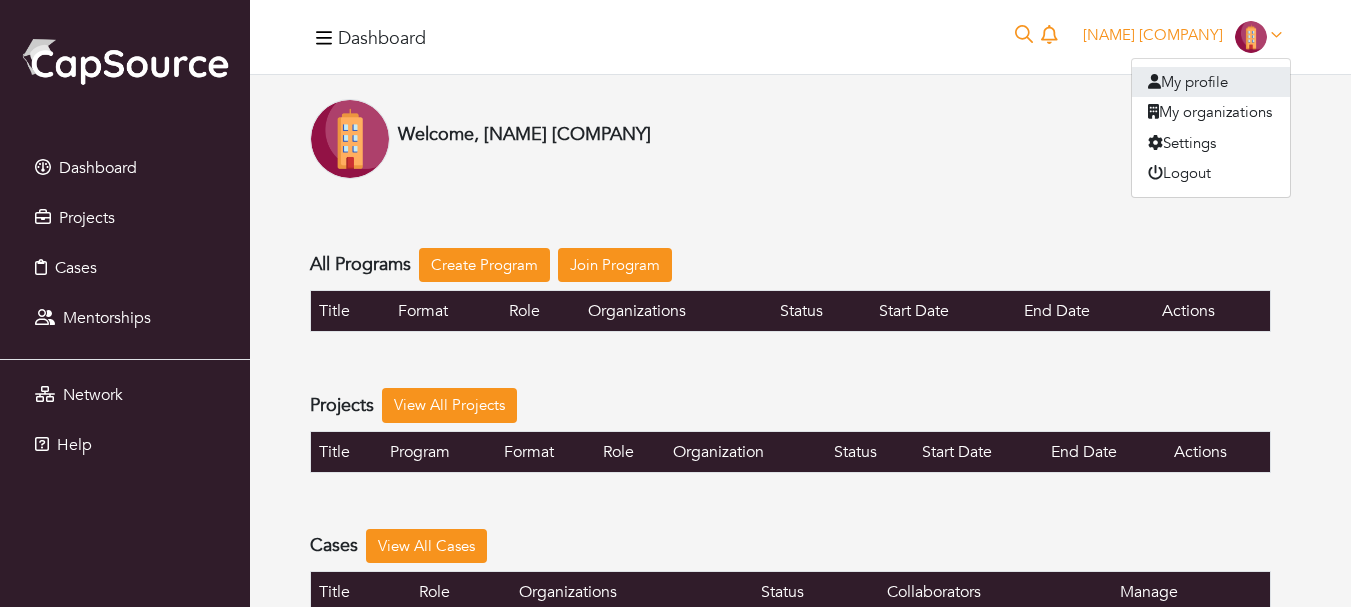 click on "My profile" at bounding box center [1211, 82] 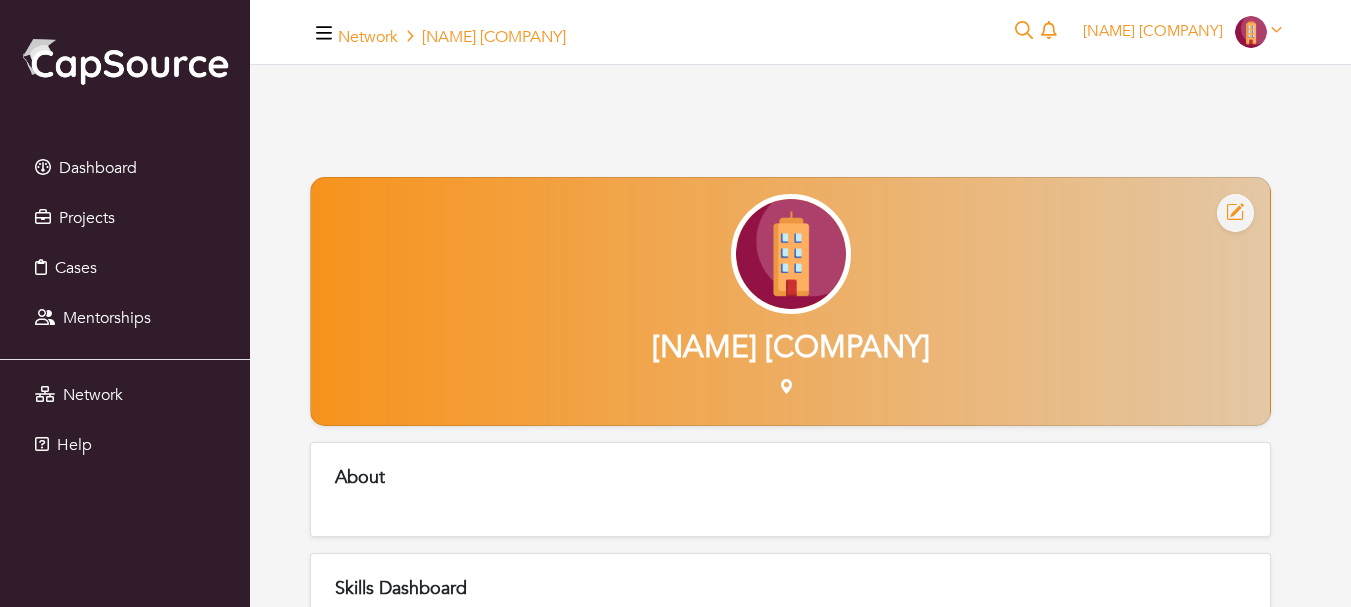 drag, startPoint x: 1153, startPoint y: 163, endPoint x: 1154, endPoint y: 112, distance: 51.009804 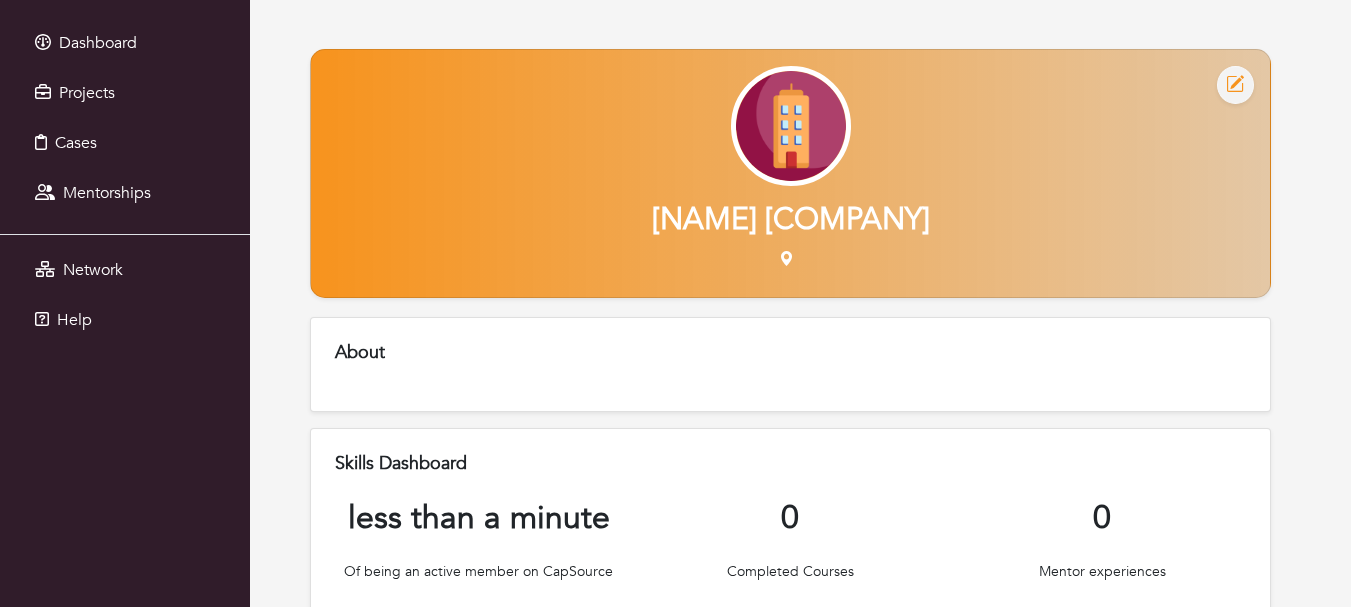 scroll, scrollTop: 0, scrollLeft: 0, axis: both 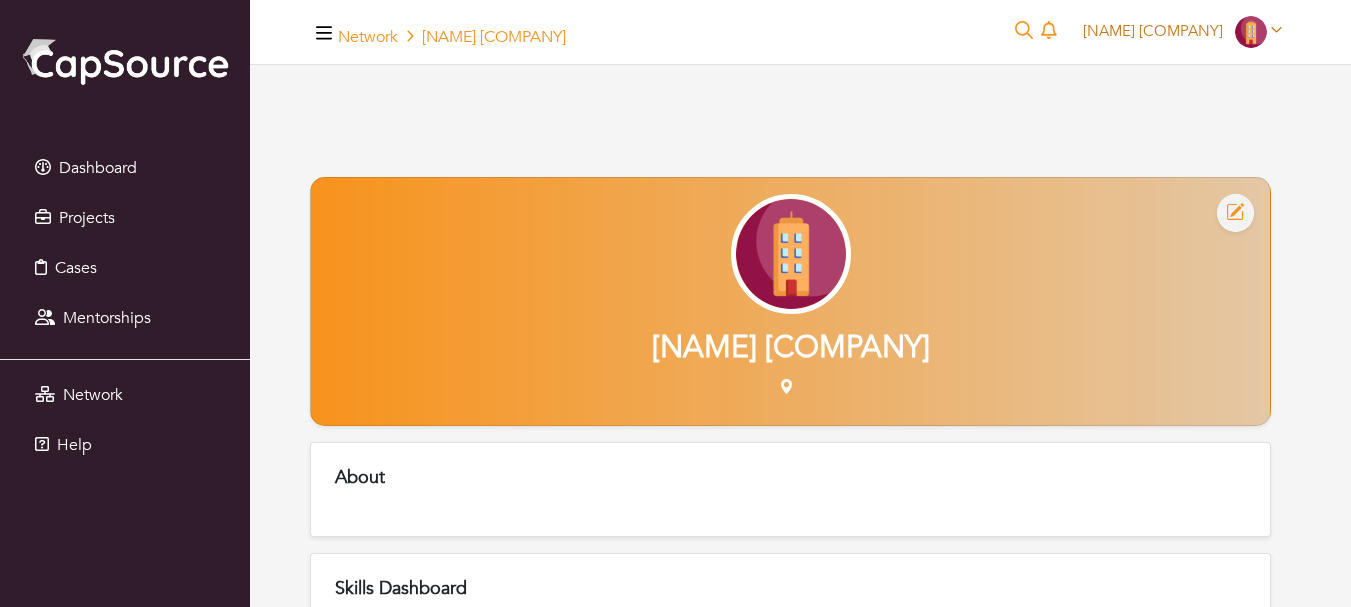 click 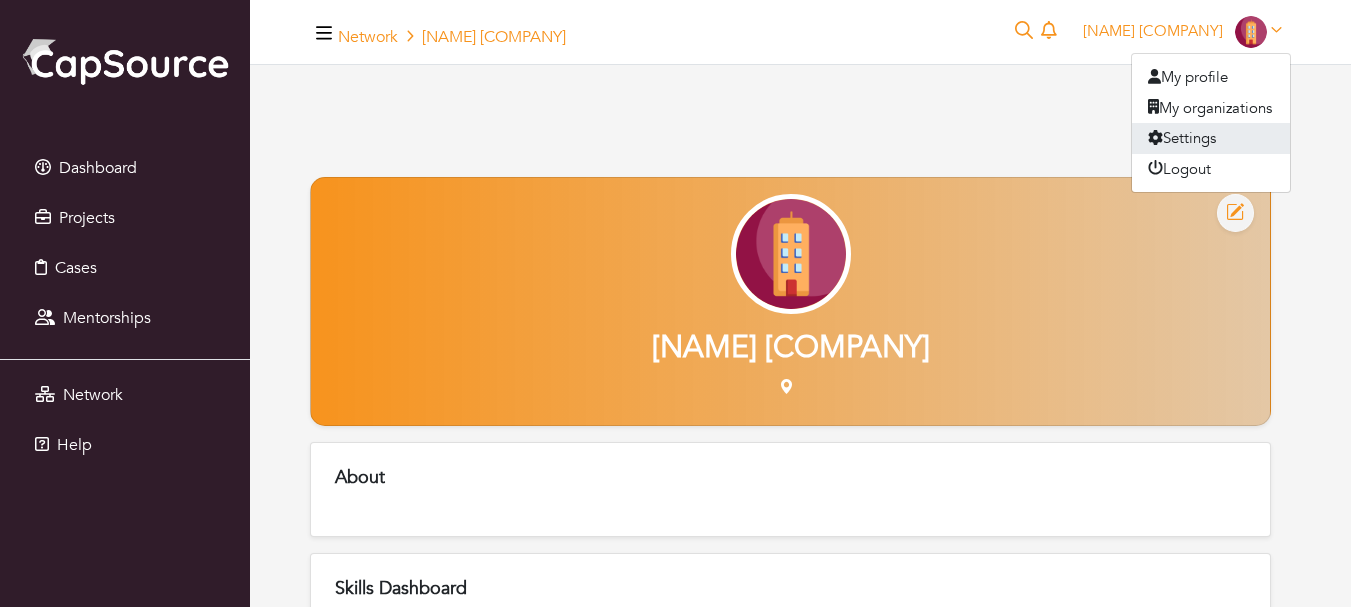 click on "Settings" at bounding box center [1211, 138] 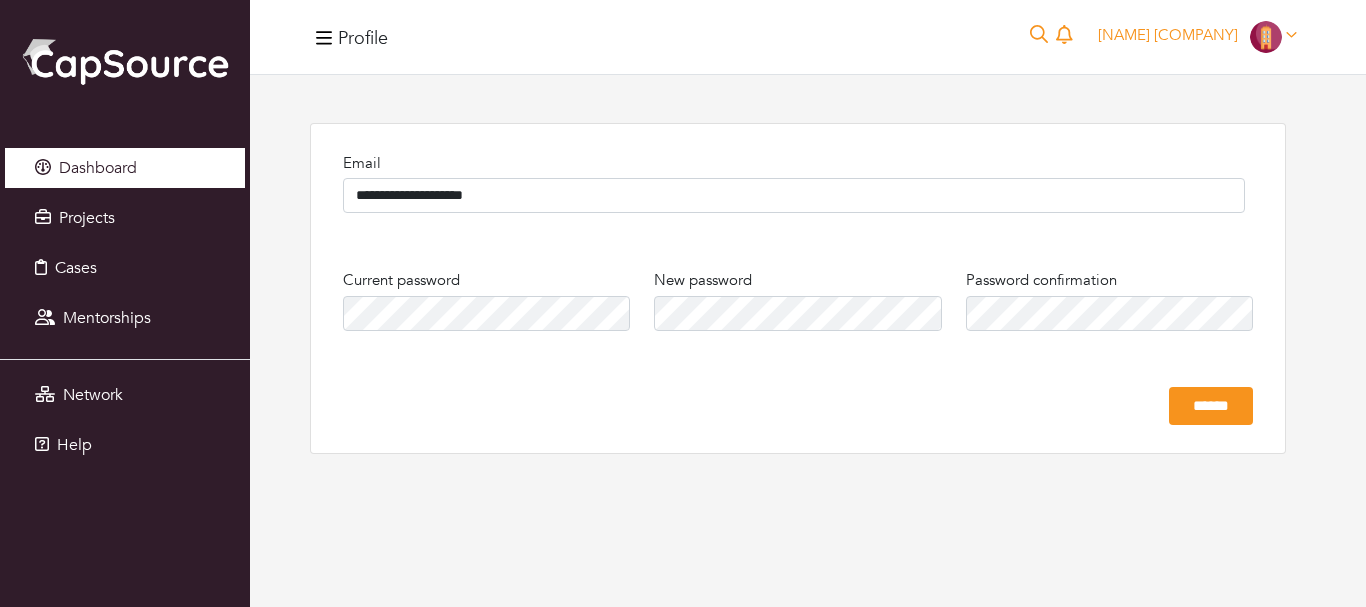 click on "Dashboard" at bounding box center (125, 168) 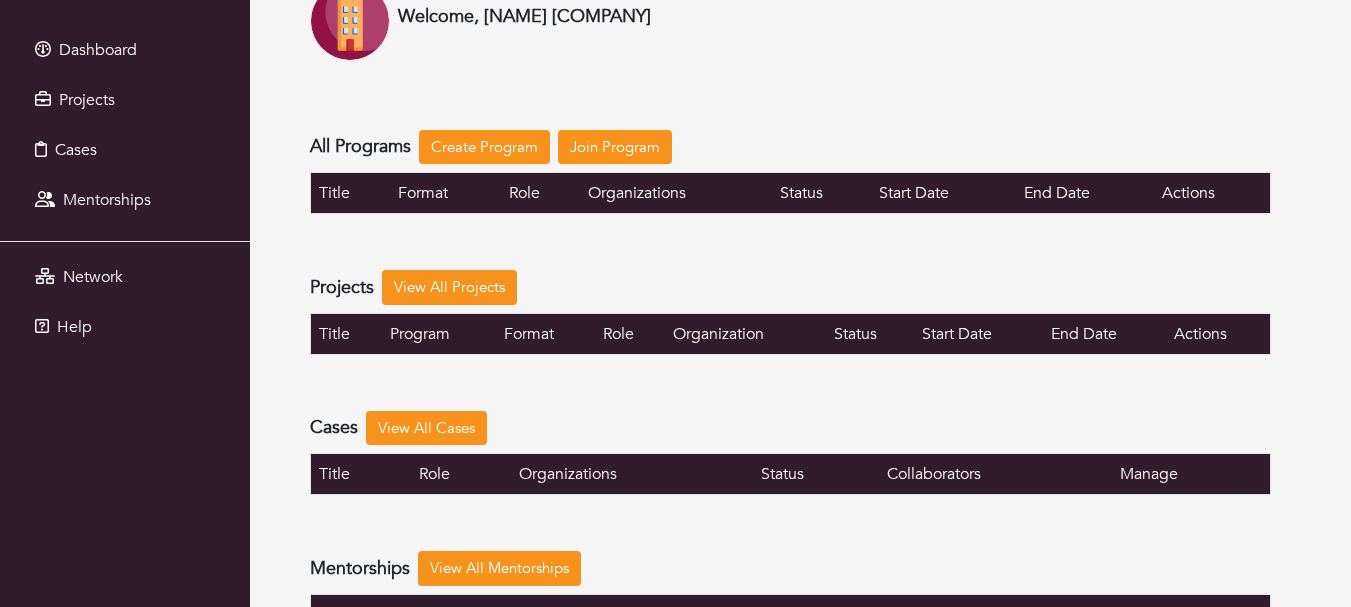 scroll, scrollTop: 0, scrollLeft: 0, axis: both 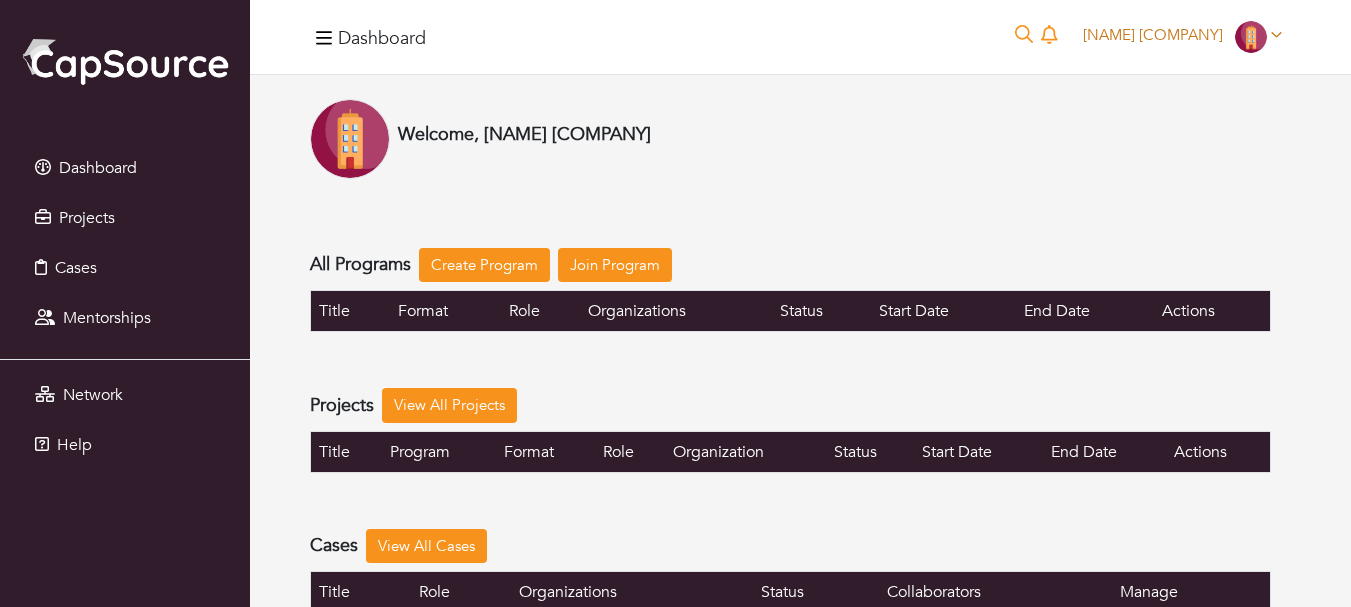 click at bounding box center [1251, 37] 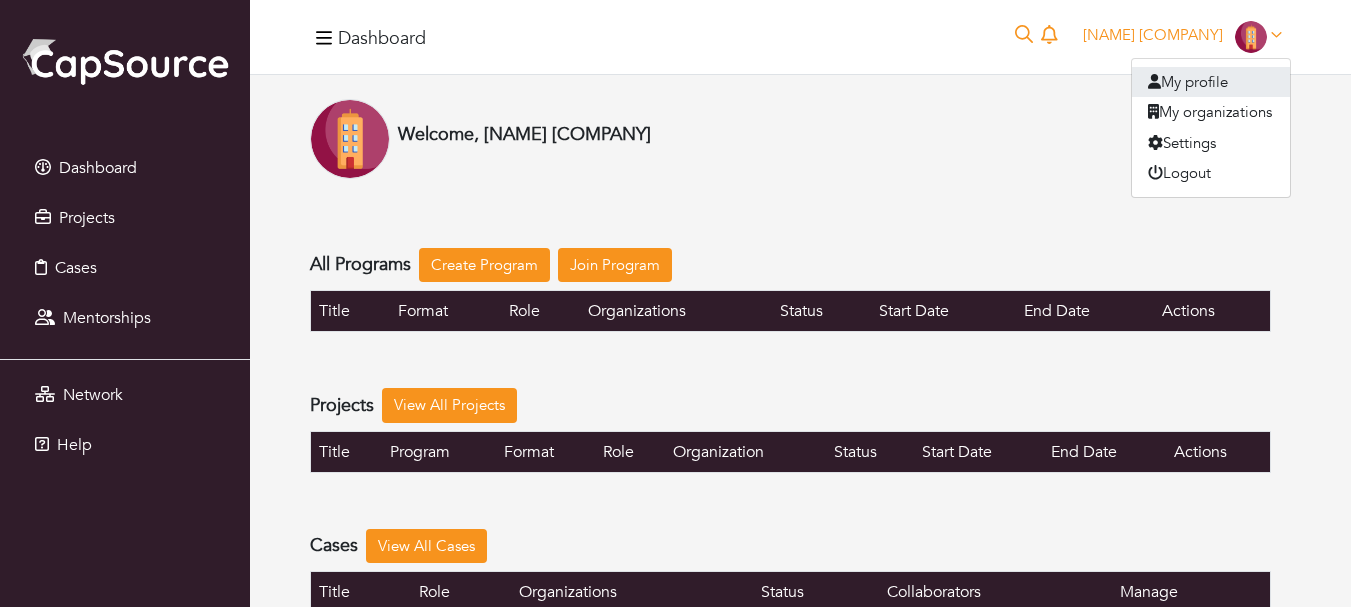 click on "My profile" at bounding box center [1211, 82] 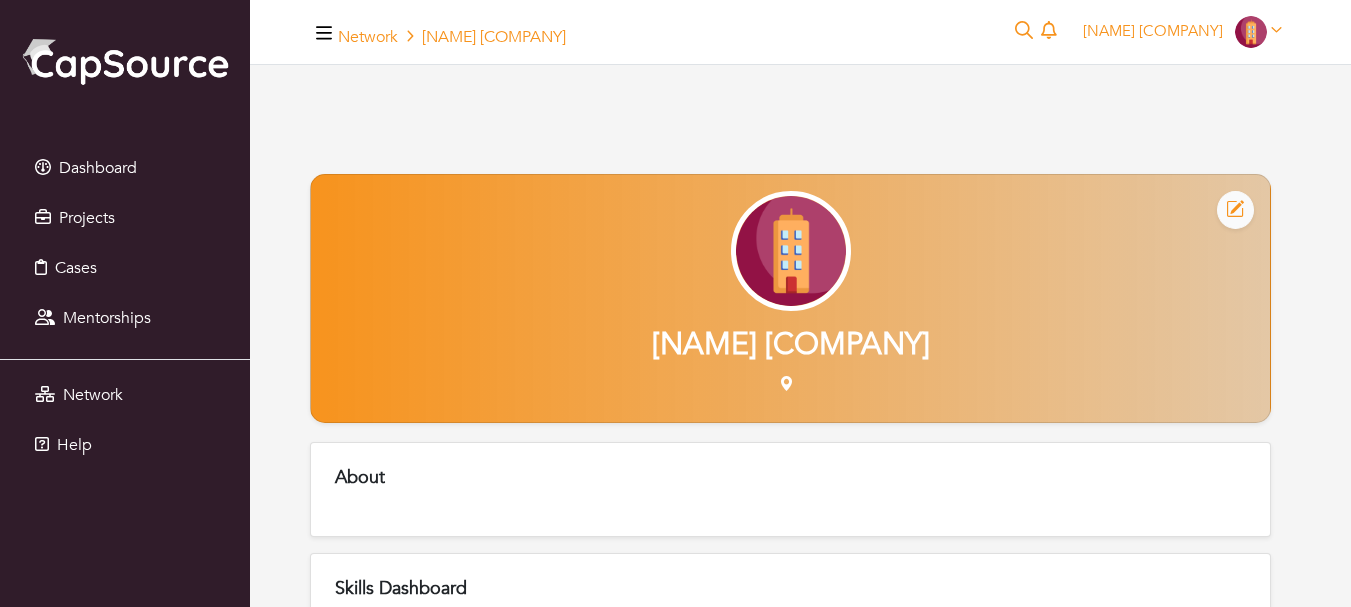 click at bounding box center [1235, 210] 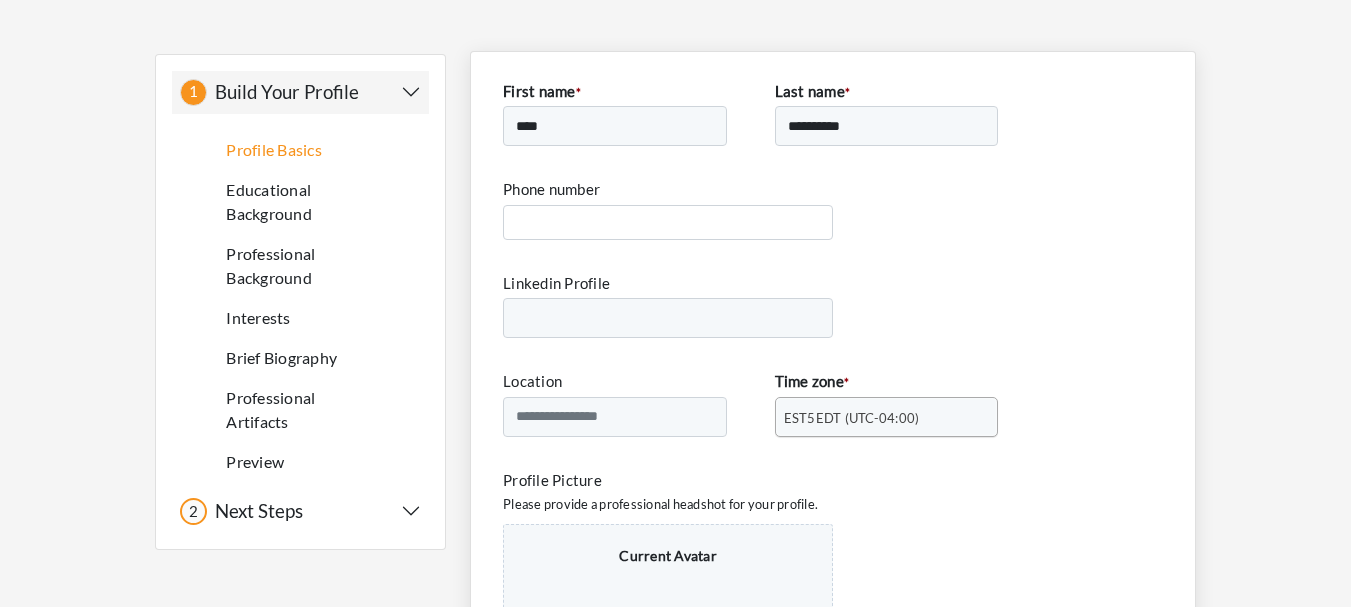 scroll, scrollTop: 113, scrollLeft: 0, axis: vertical 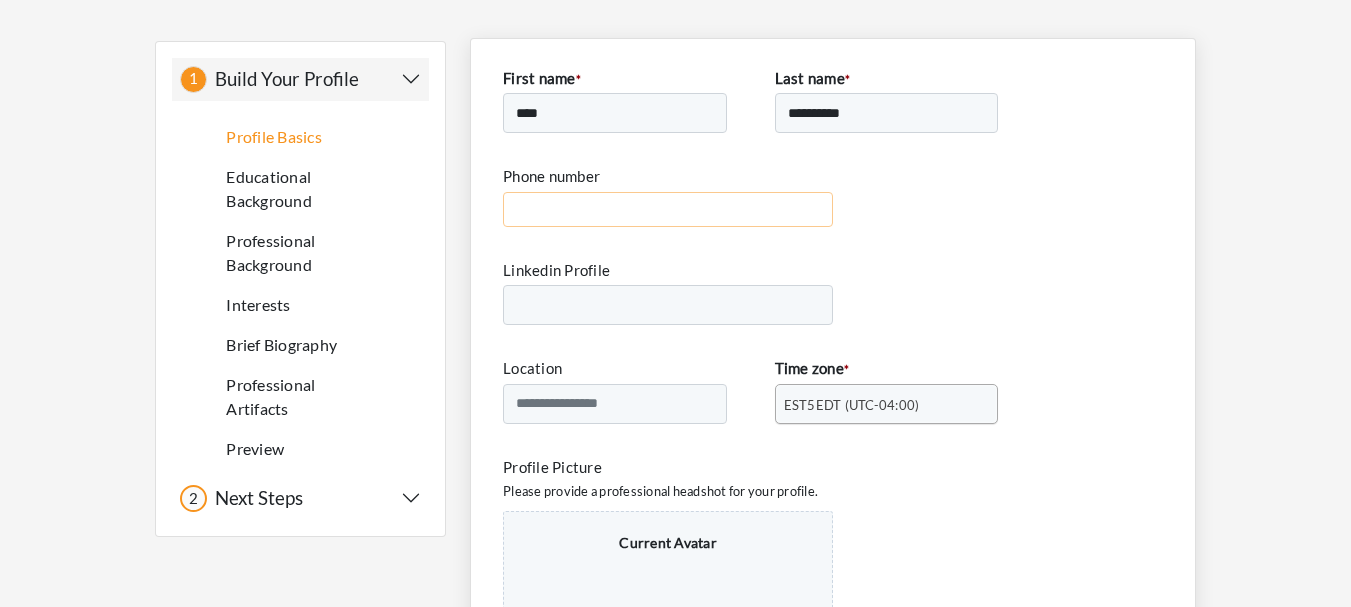 click on "Phone number" at bounding box center [668, 209] 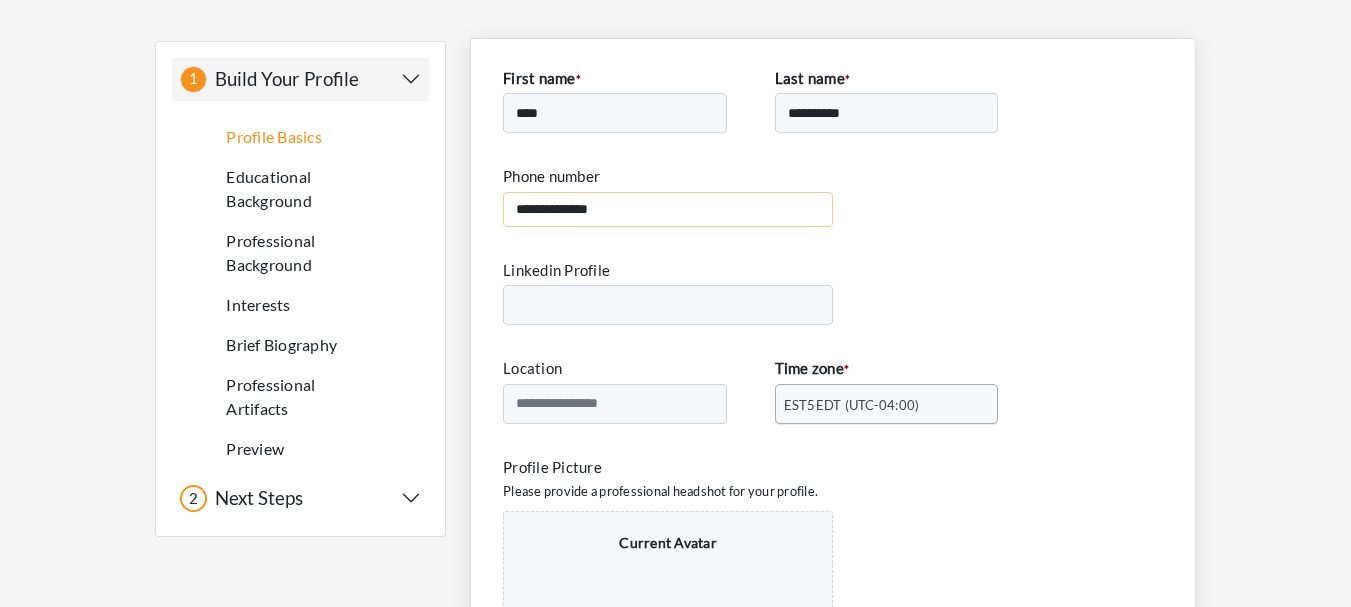 click on "**********" at bounding box center (668, 209) 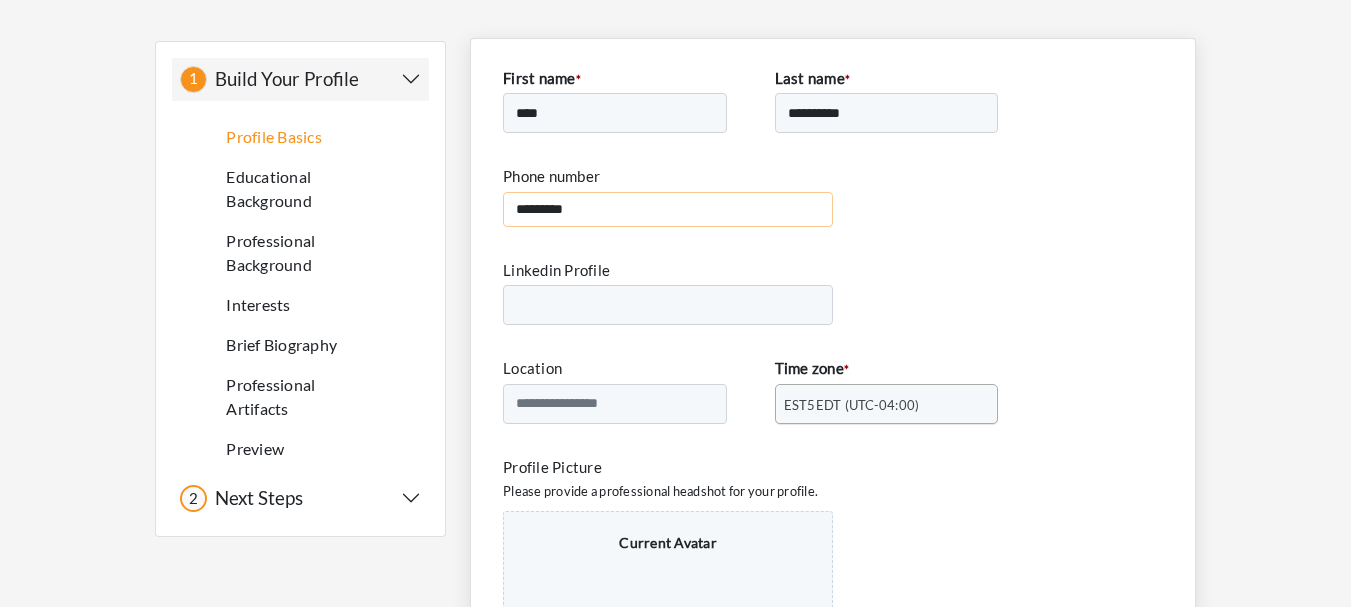 type on "*********" 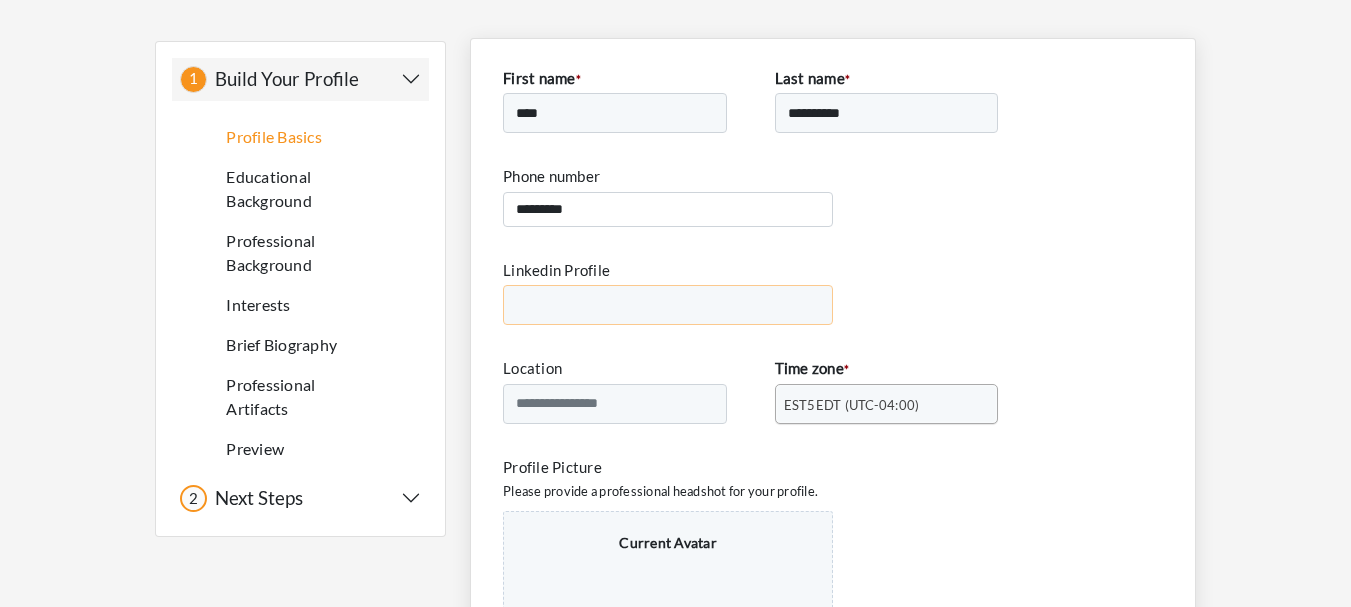 click on "Linkedin Profile" at bounding box center (668, 305) 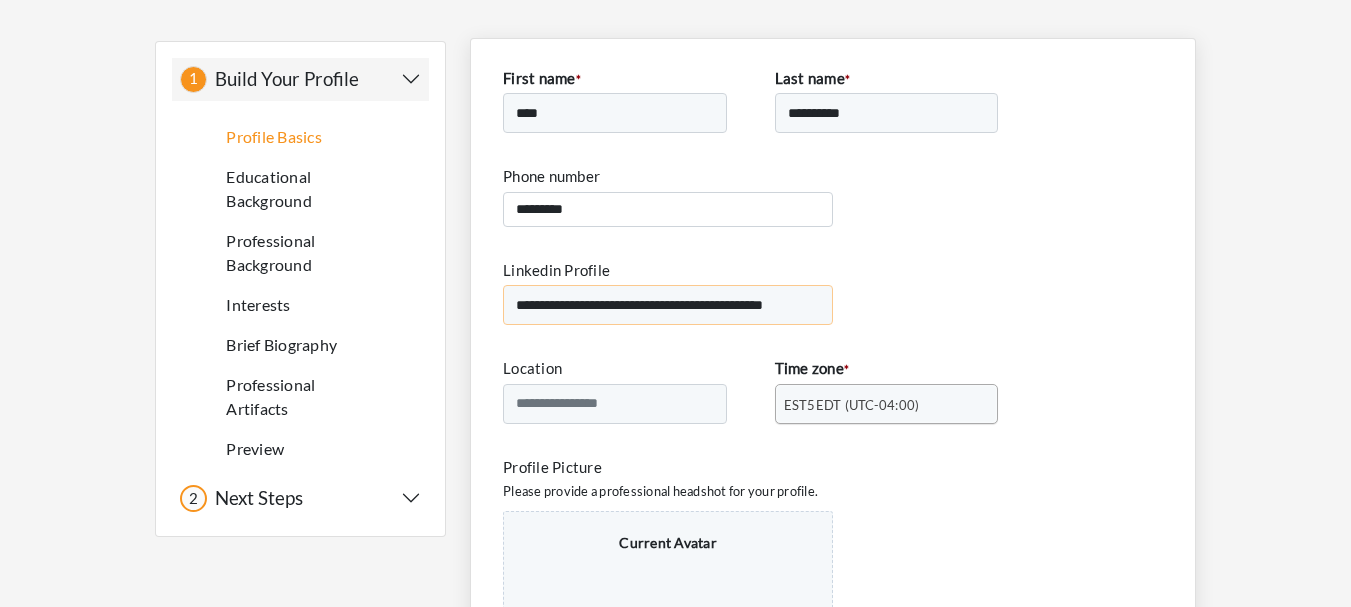 scroll, scrollTop: 0, scrollLeft: 20, axis: horizontal 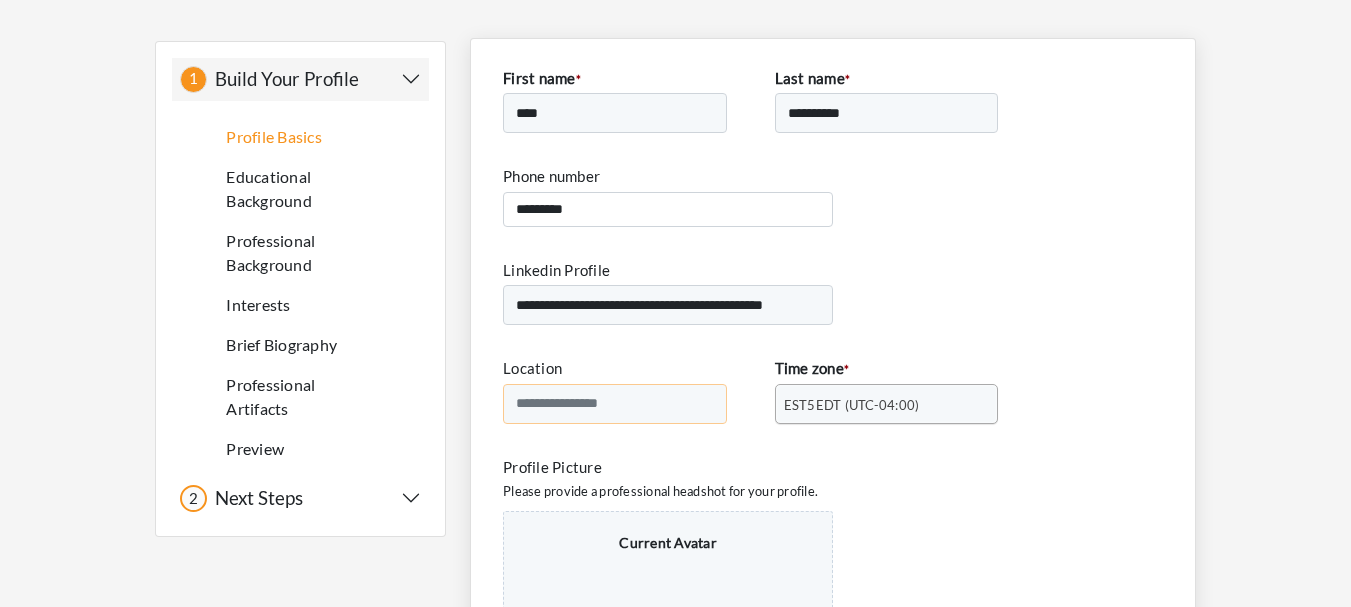click on "Location" at bounding box center [614, 404] 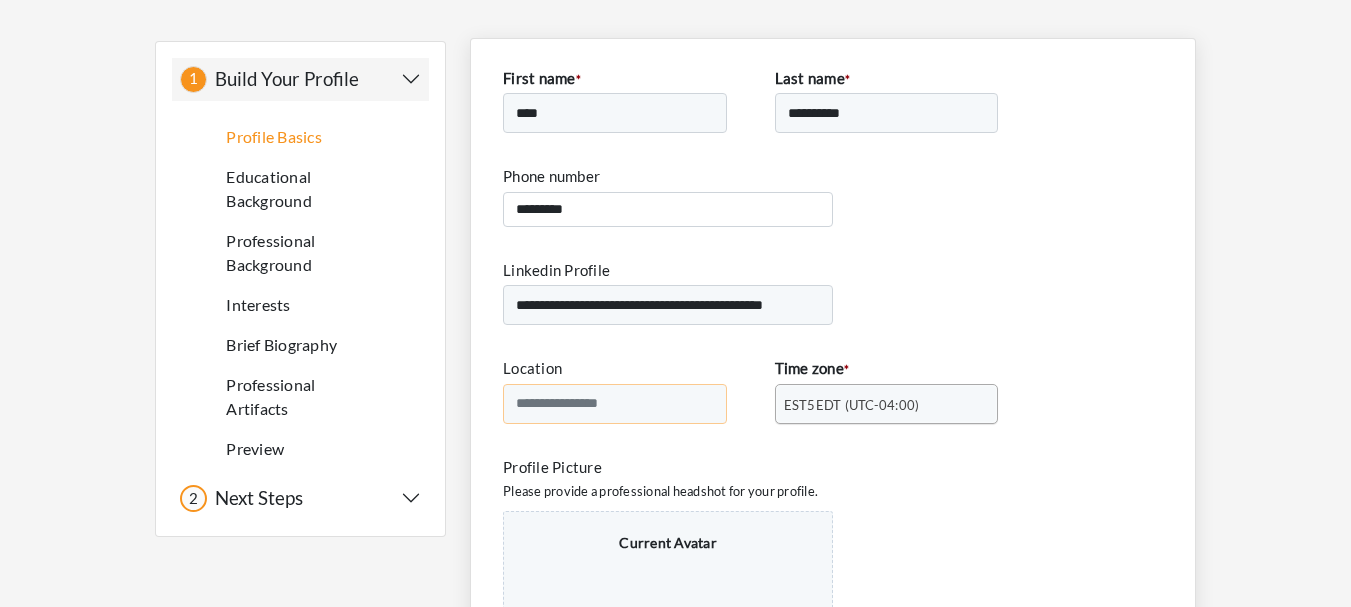 click on "Location" at bounding box center (614, 404) 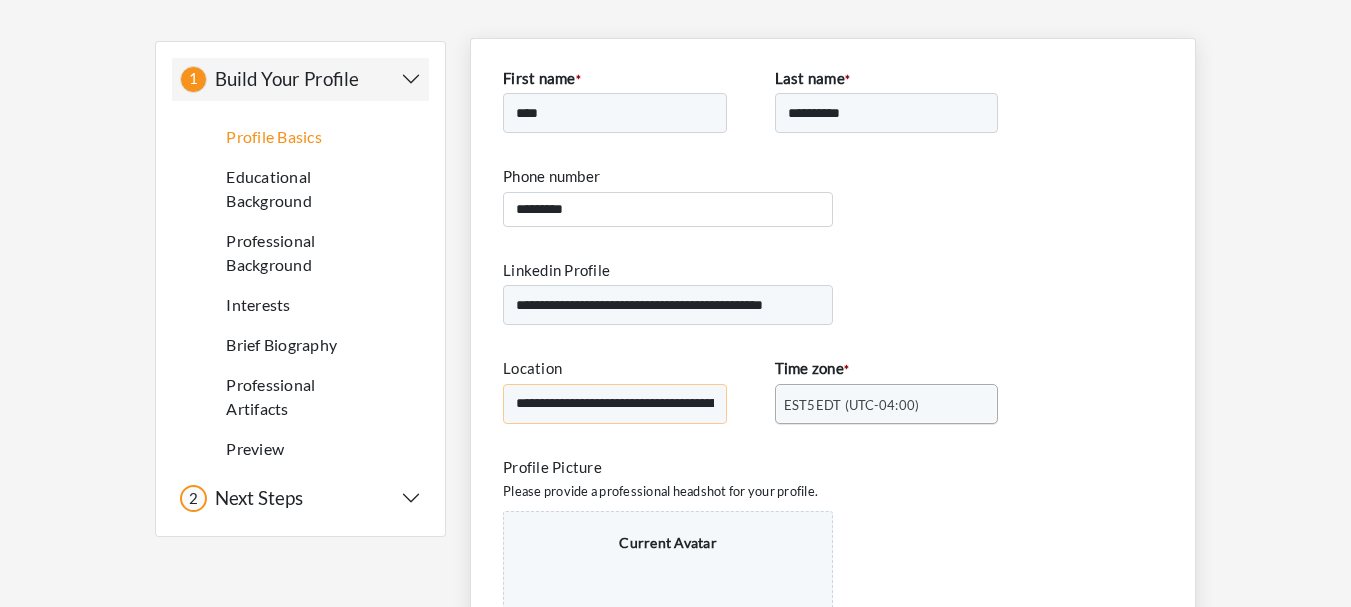 scroll, scrollTop: 0, scrollLeft: 217, axis: horizontal 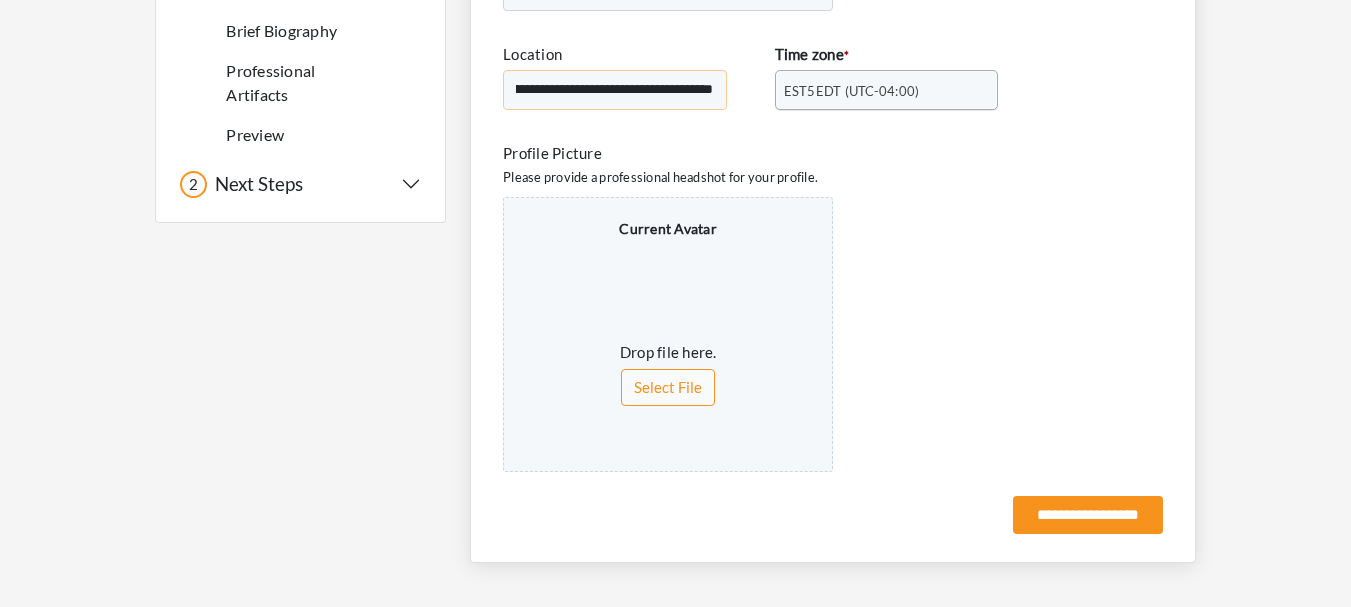type on "**********" 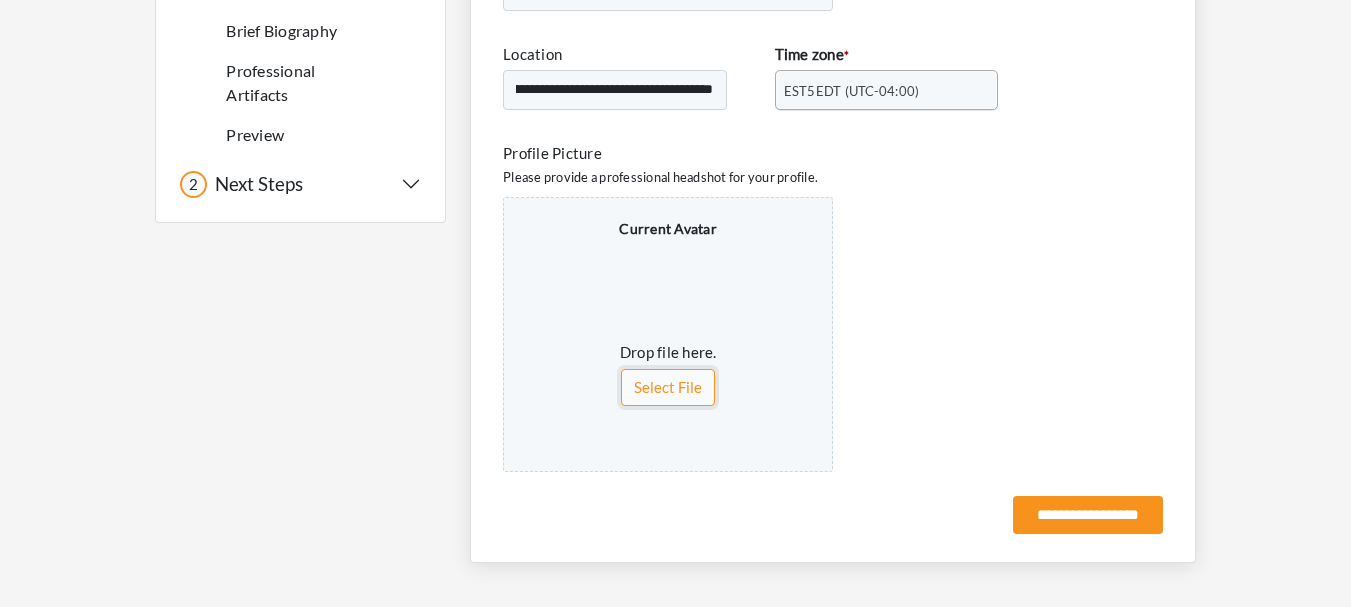 scroll, scrollTop: 0, scrollLeft: 0, axis: both 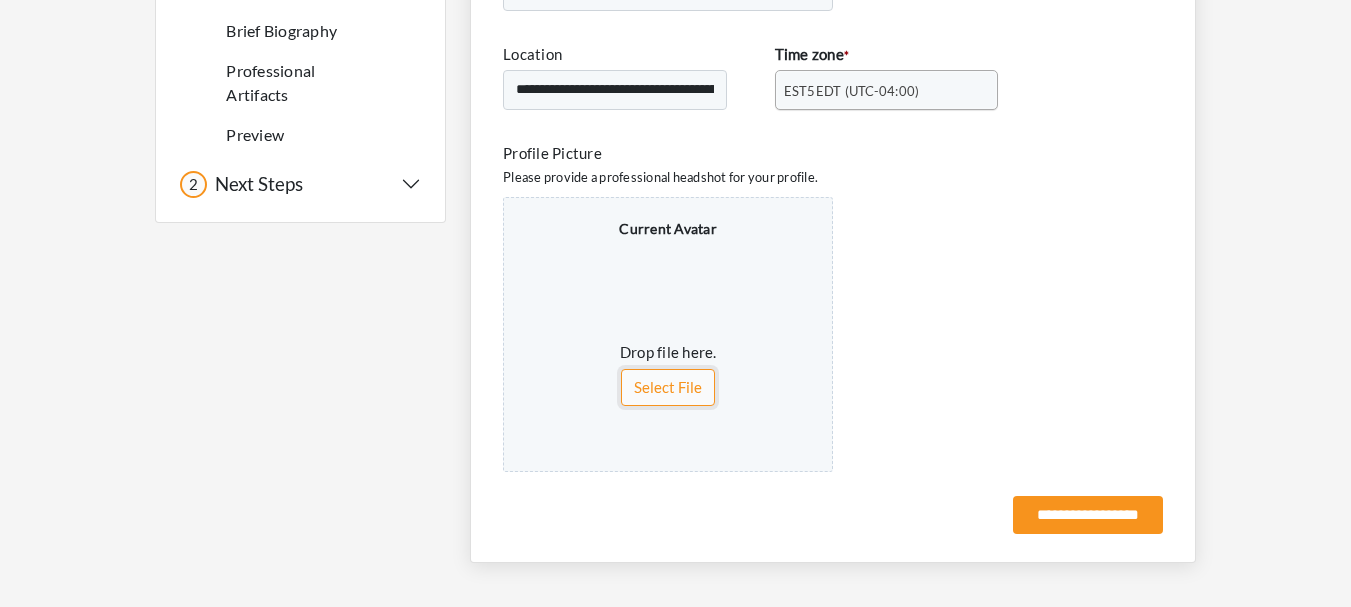 click on "Select File" at bounding box center (668, 387) 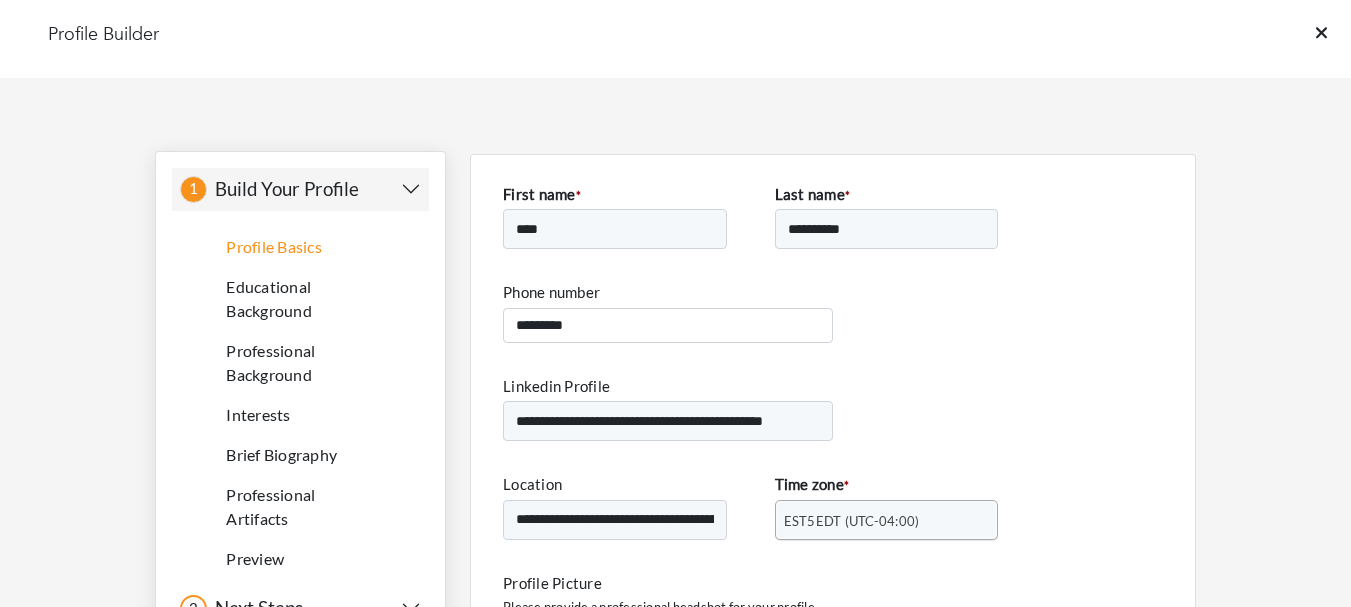 scroll, scrollTop: 478, scrollLeft: 0, axis: vertical 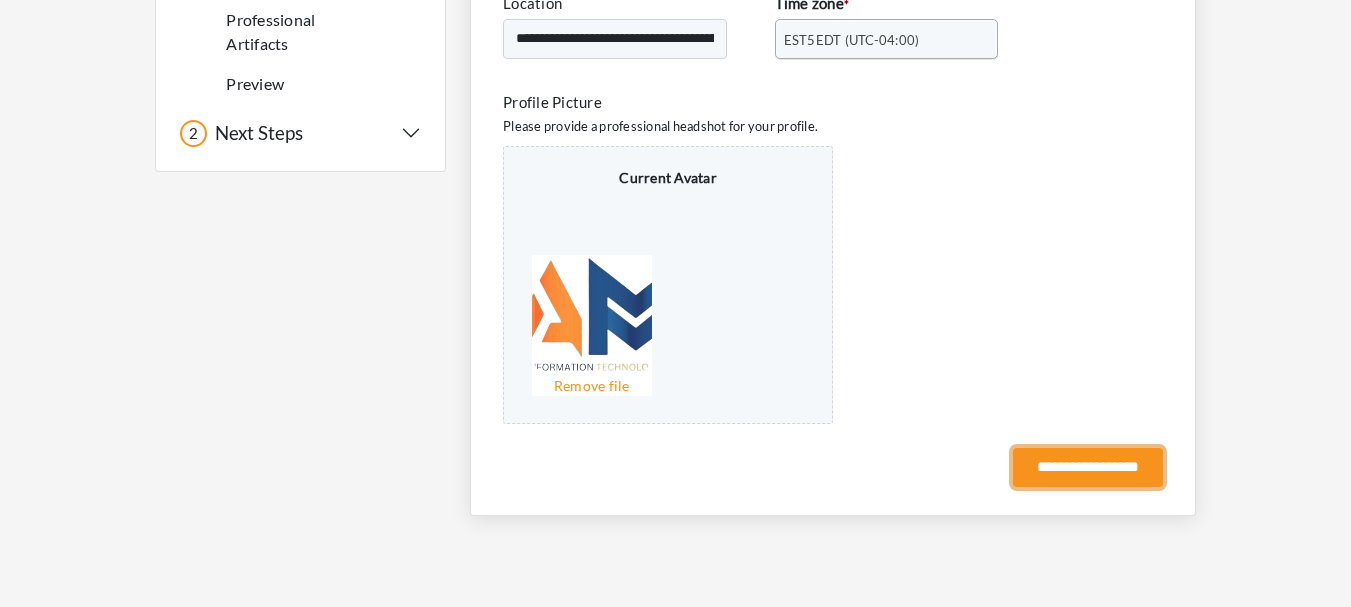 click on "**********" at bounding box center [1088, 467] 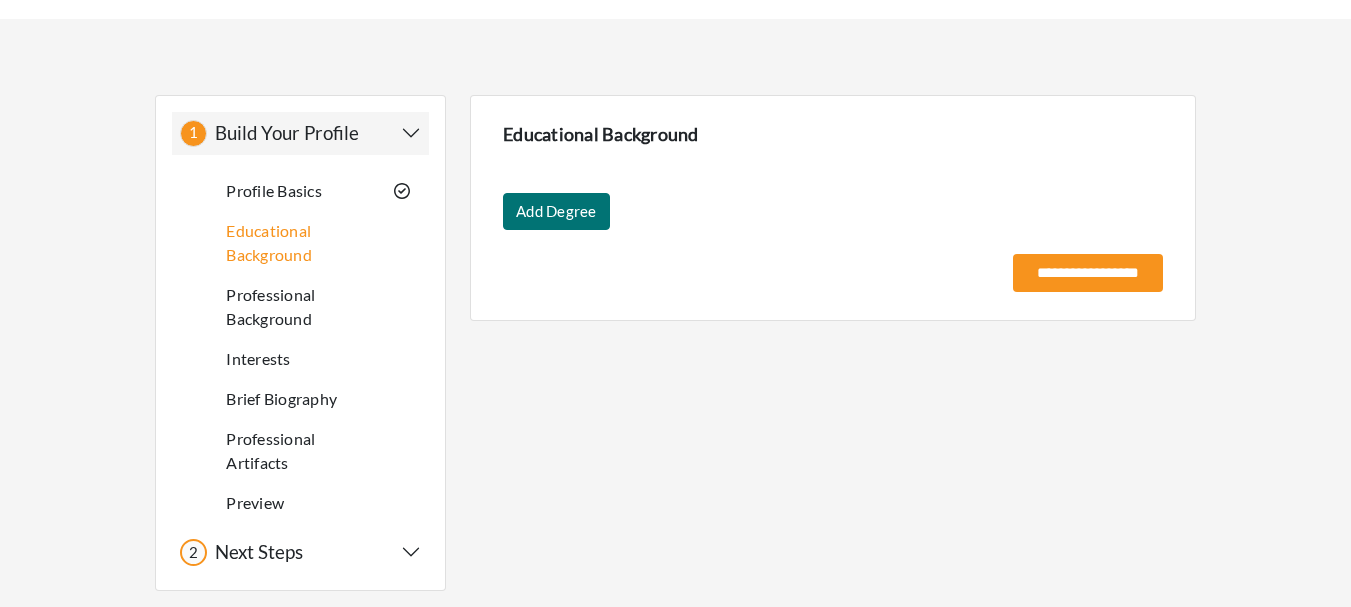 scroll, scrollTop: 0, scrollLeft: 0, axis: both 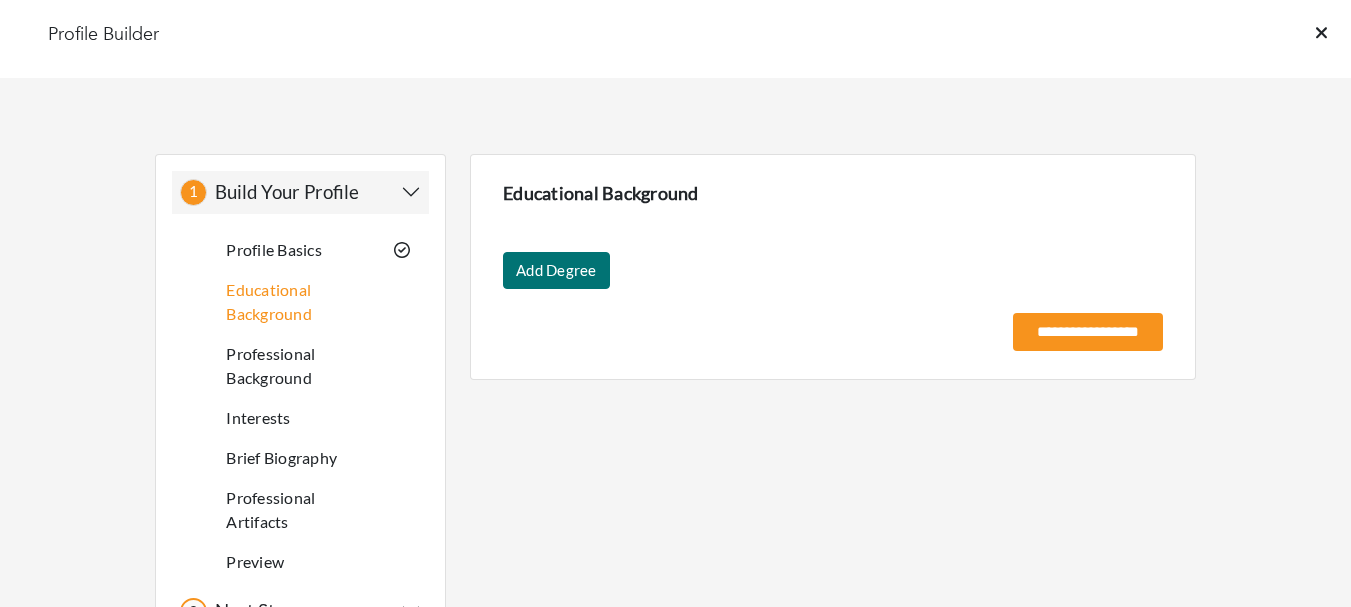 click 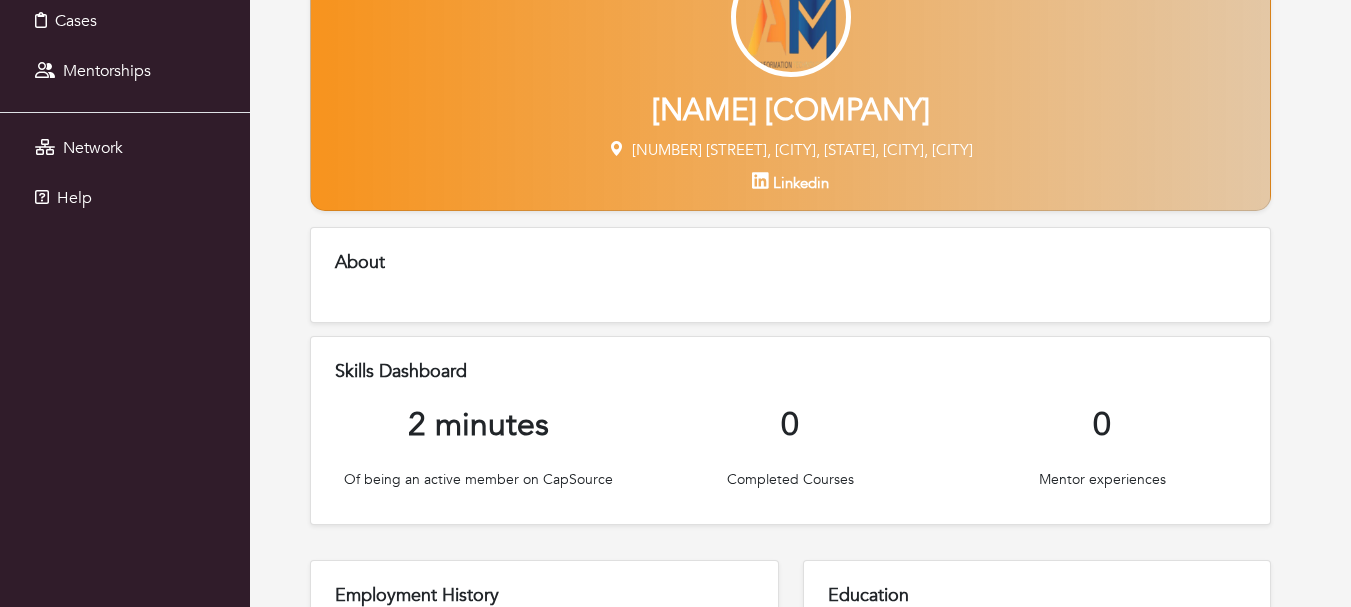scroll, scrollTop: 0, scrollLeft: 0, axis: both 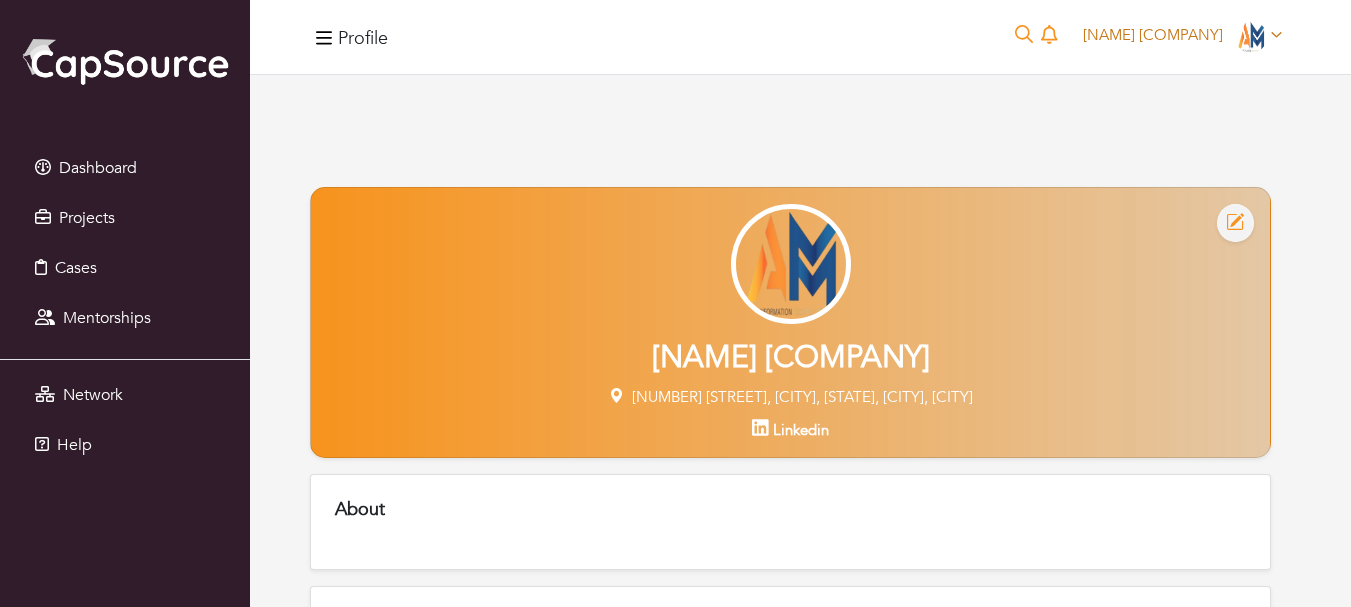 click at bounding box center (1251, 37) 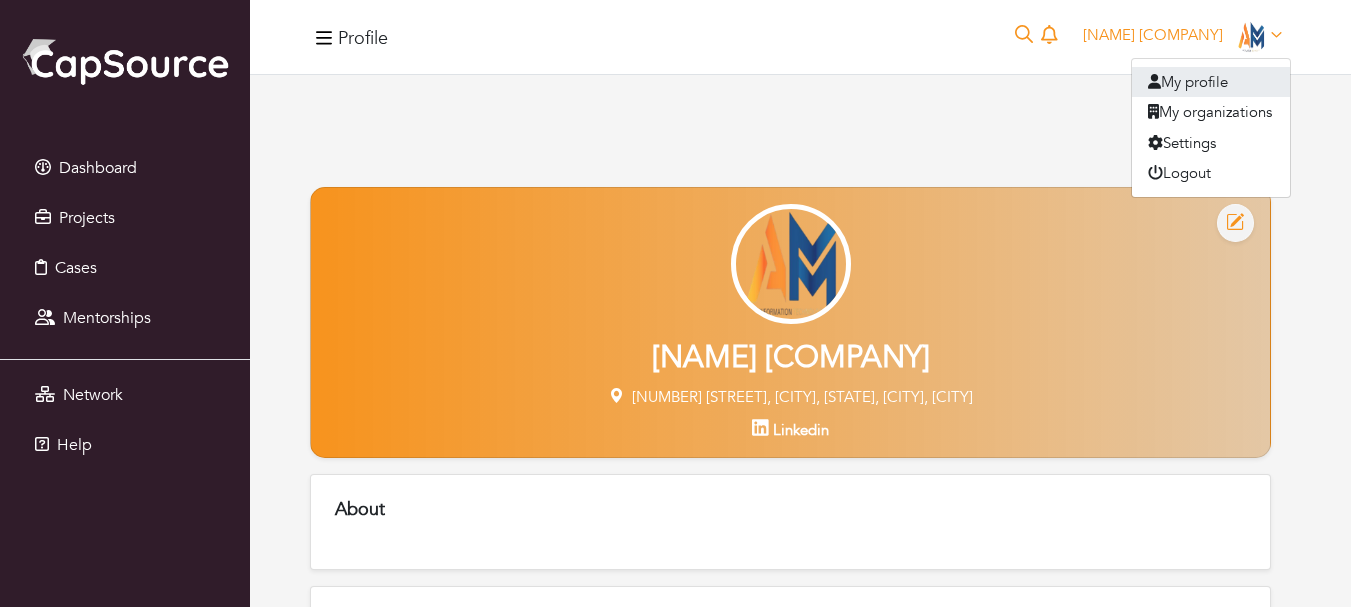 click on "My profile" at bounding box center (1211, 82) 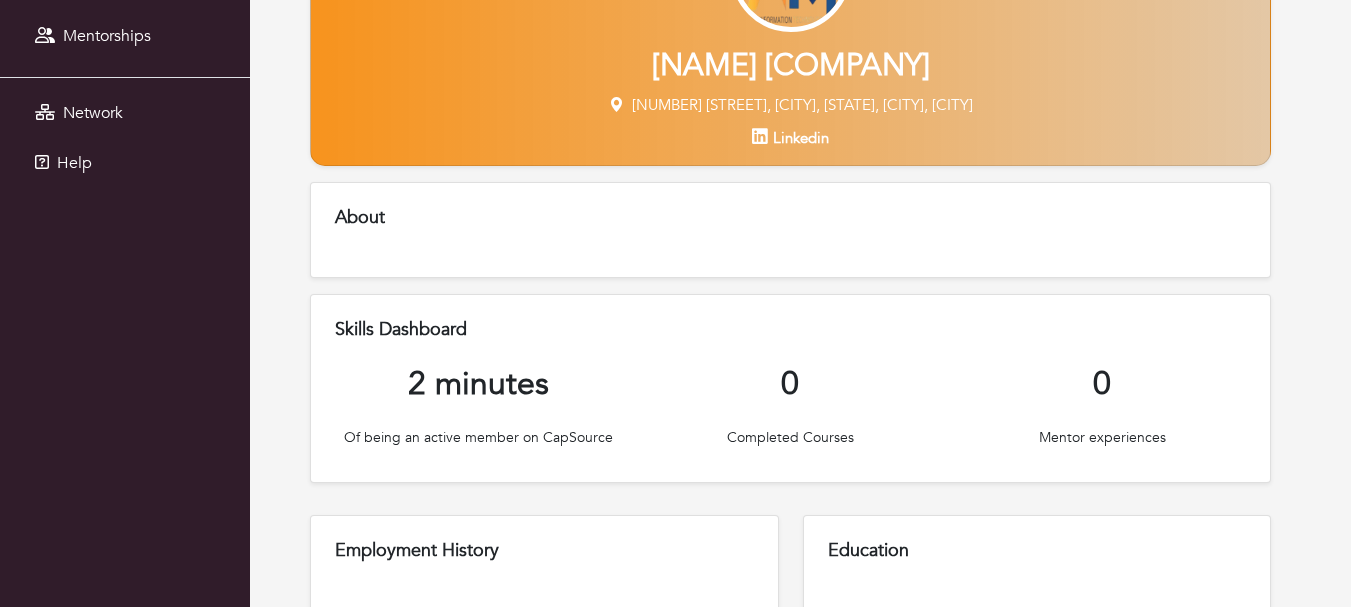 scroll, scrollTop: 293, scrollLeft: 0, axis: vertical 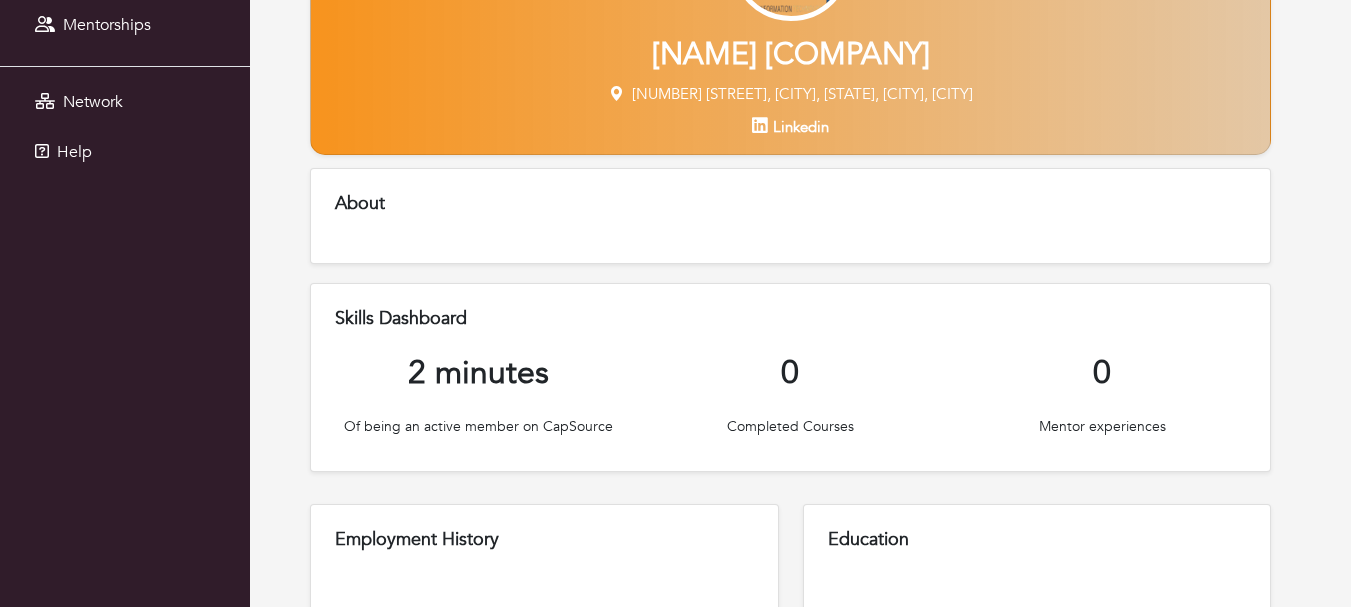 click on "About" at bounding box center (790, 216) 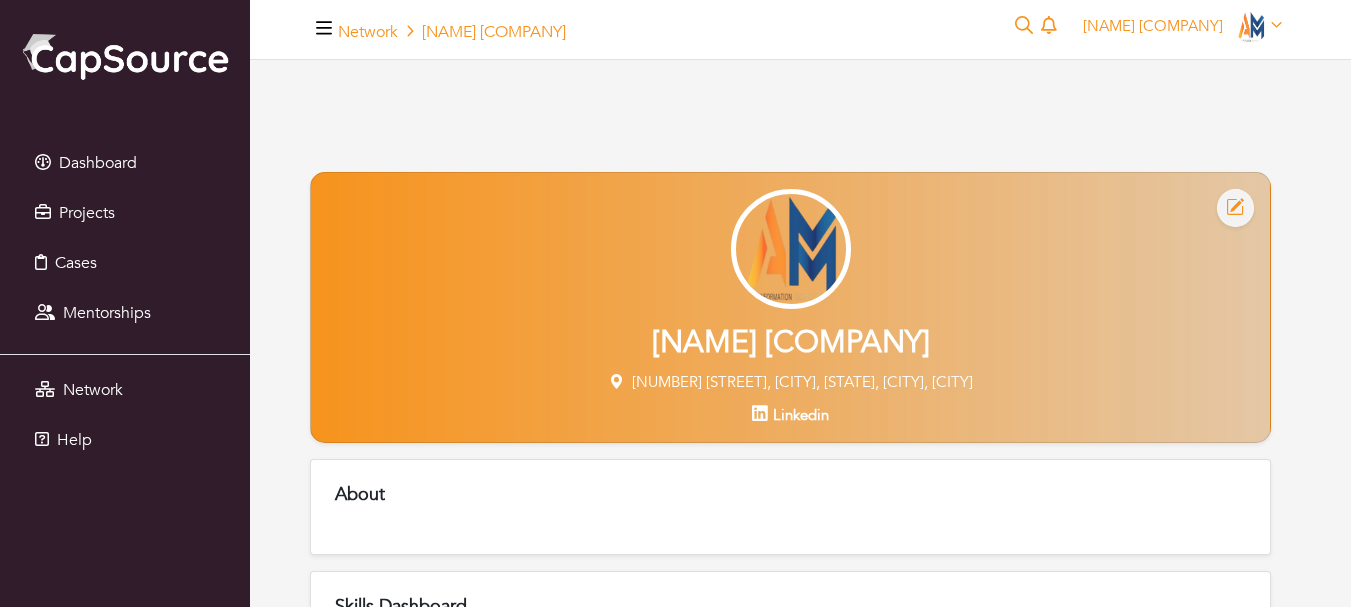 scroll, scrollTop: 0, scrollLeft: 0, axis: both 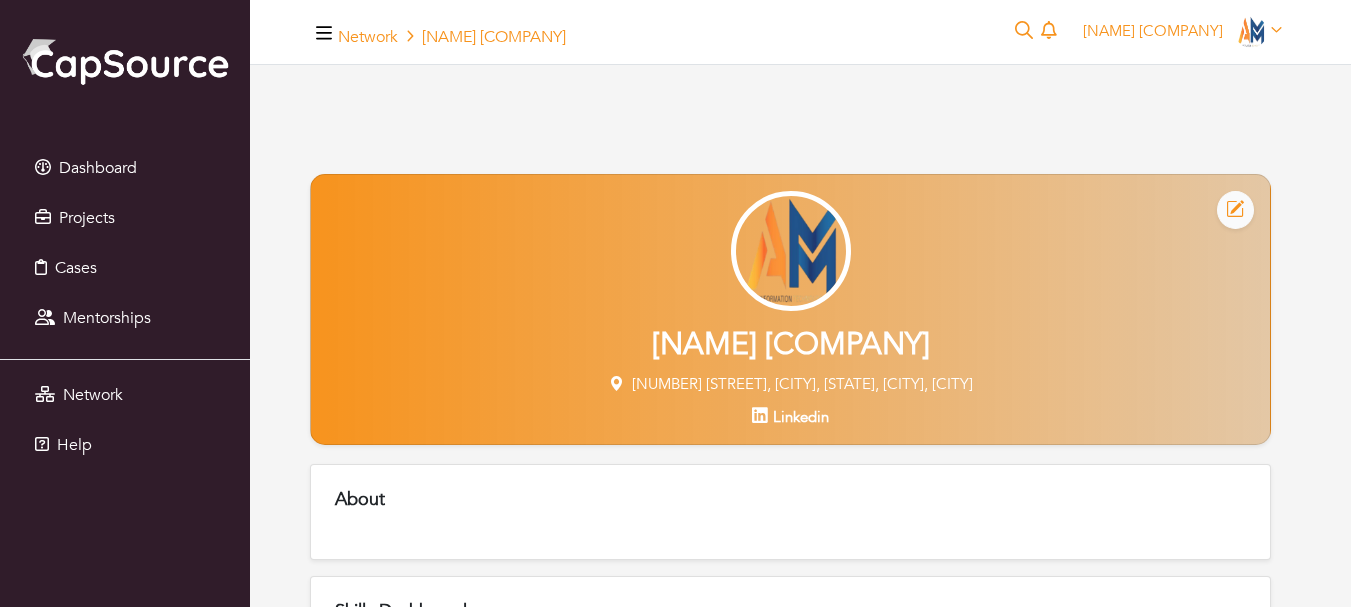 click at bounding box center (1235, 210) 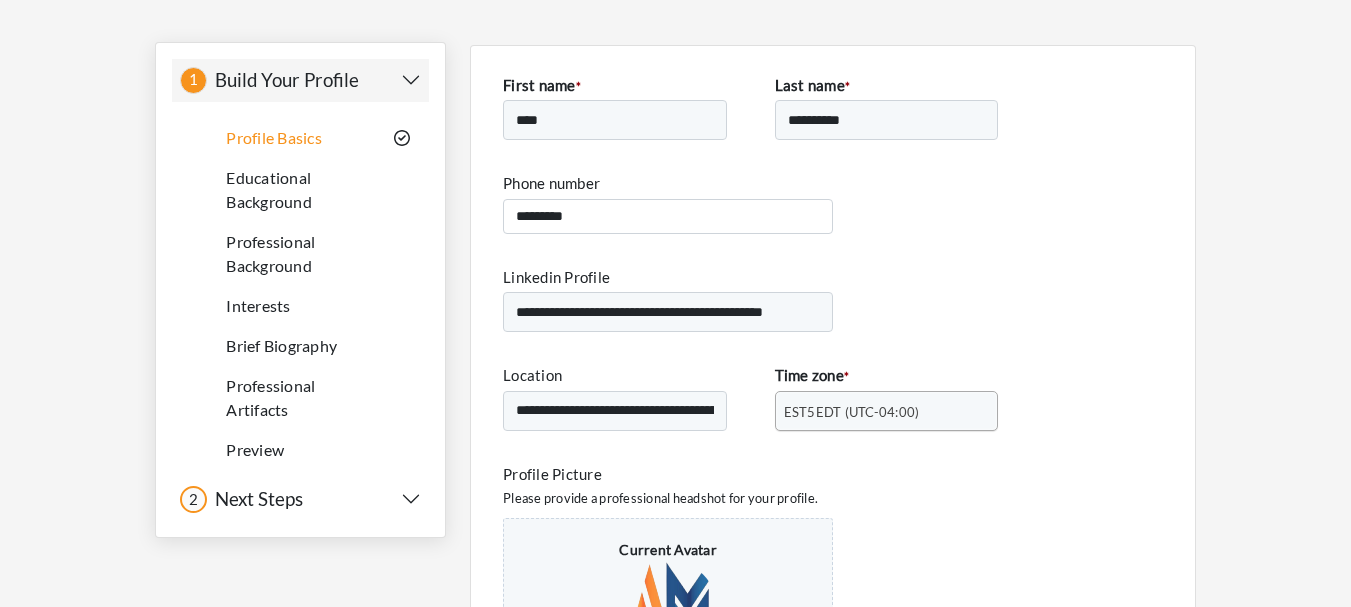 scroll, scrollTop: 474, scrollLeft: 0, axis: vertical 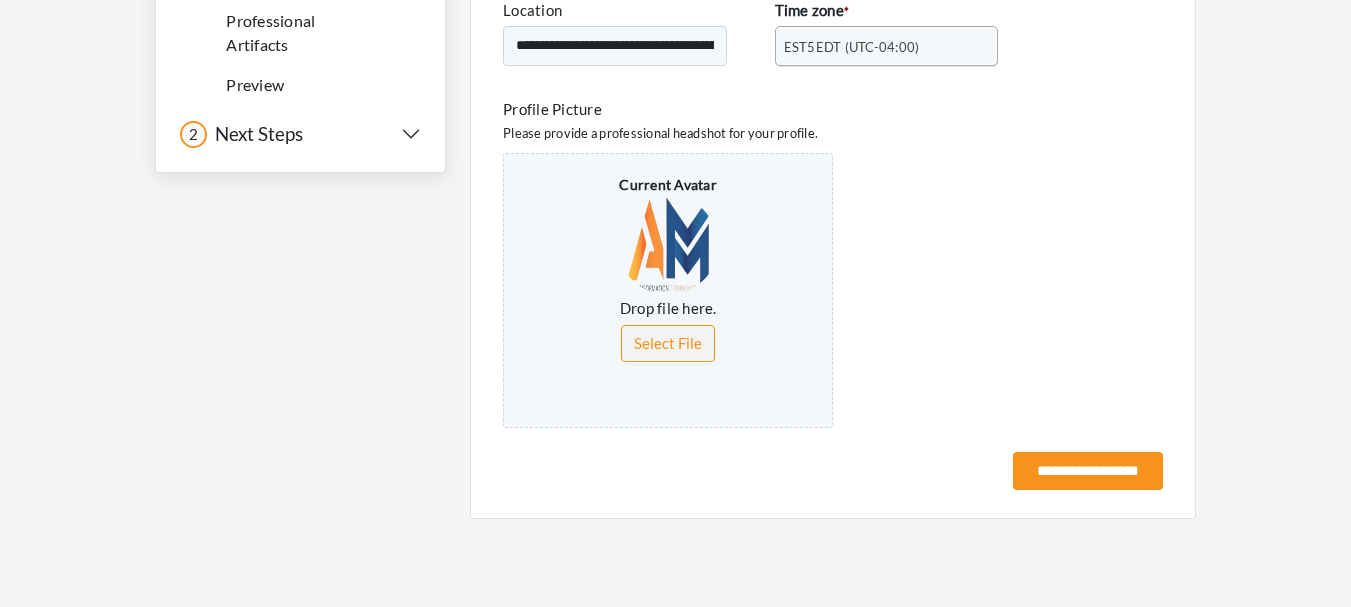 click on "Preview" at bounding box center [289, 85] 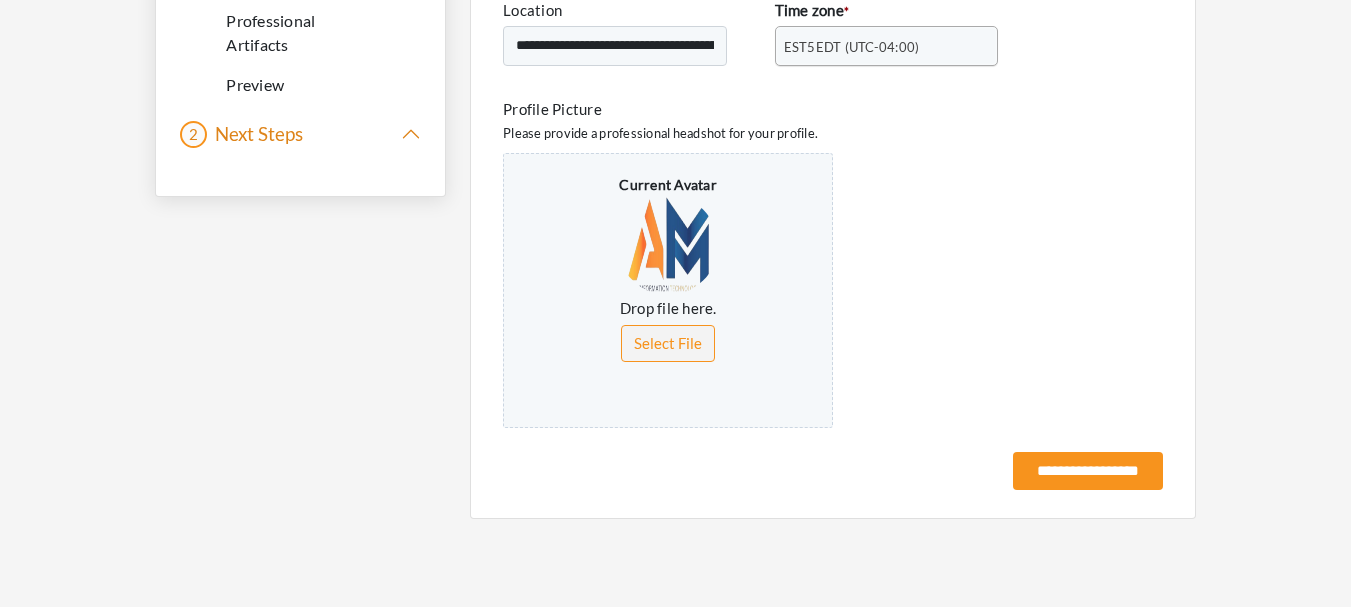 click on "2
2
Next Steps" at bounding box center [300, 134] 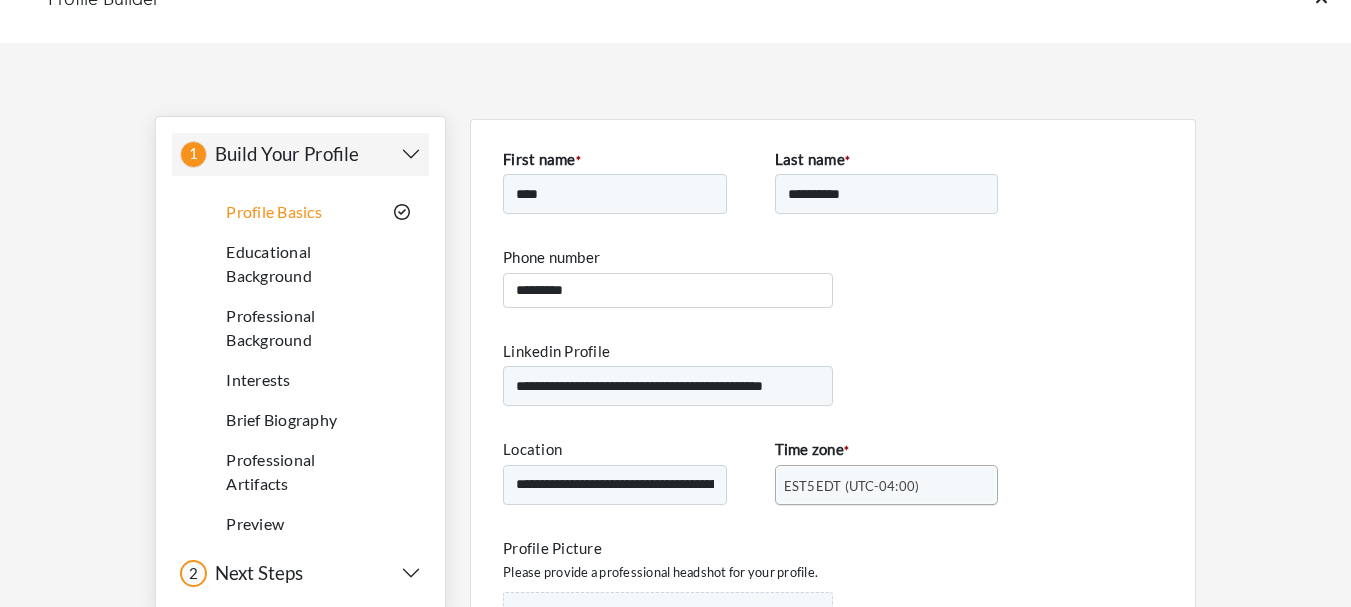 scroll, scrollTop: 34, scrollLeft: 0, axis: vertical 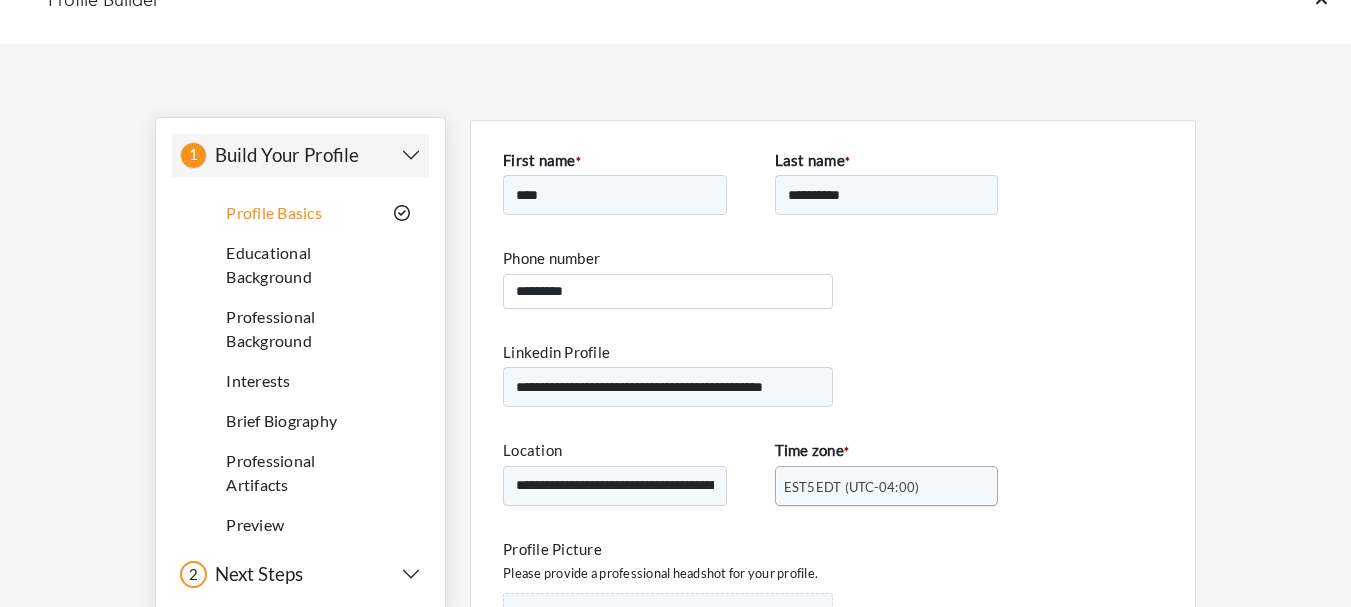 click on "Build Your Profile" at bounding box center [283, 155] 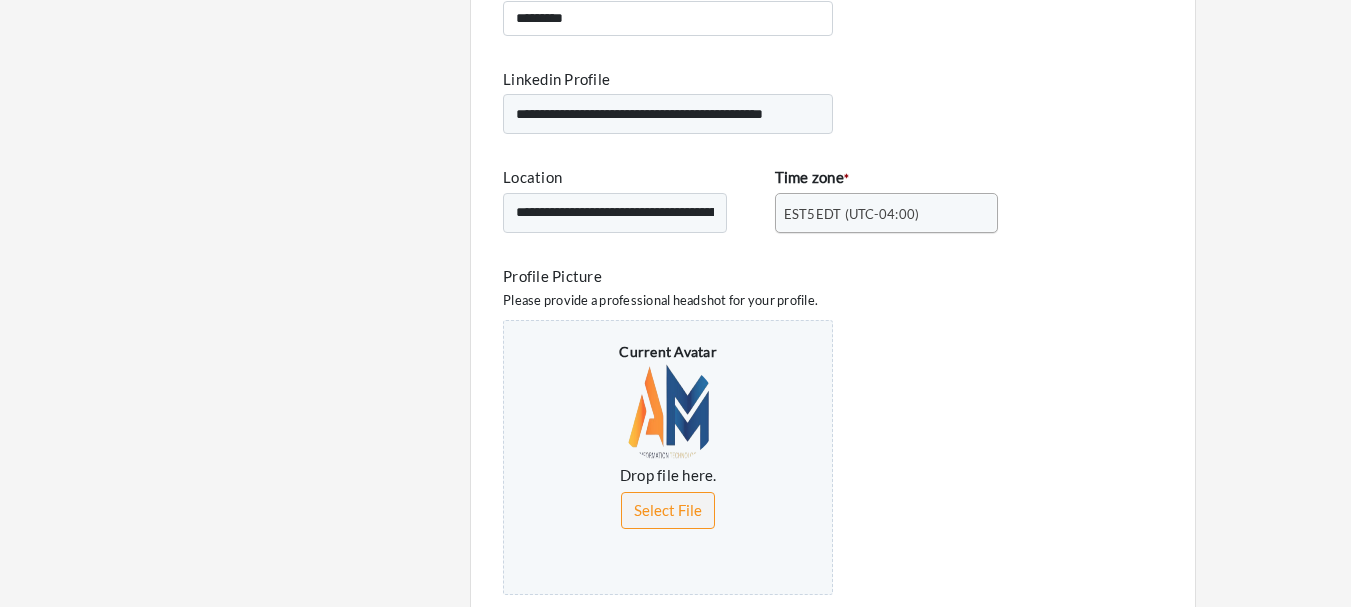 scroll, scrollTop: 0, scrollLeft: 0, axis: both 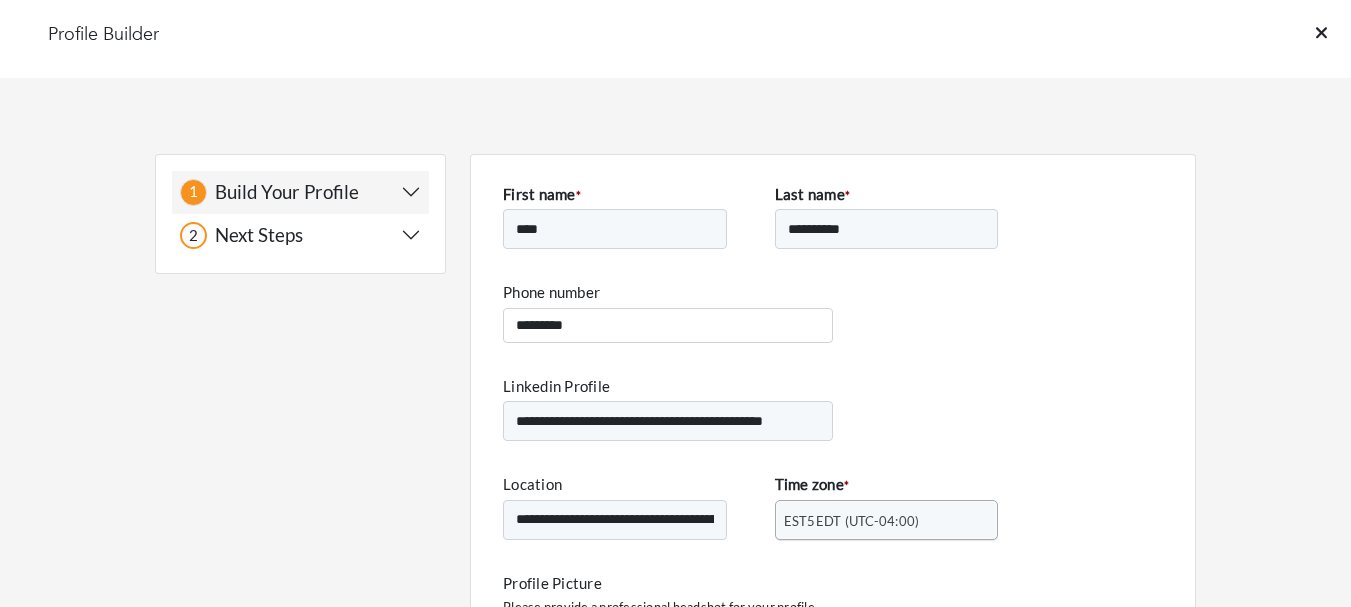 click on "Profile Builder
1
1
Build Your Profile
Profile Basics
Educational Background
Professional Background" at bounding box center (675, 496) 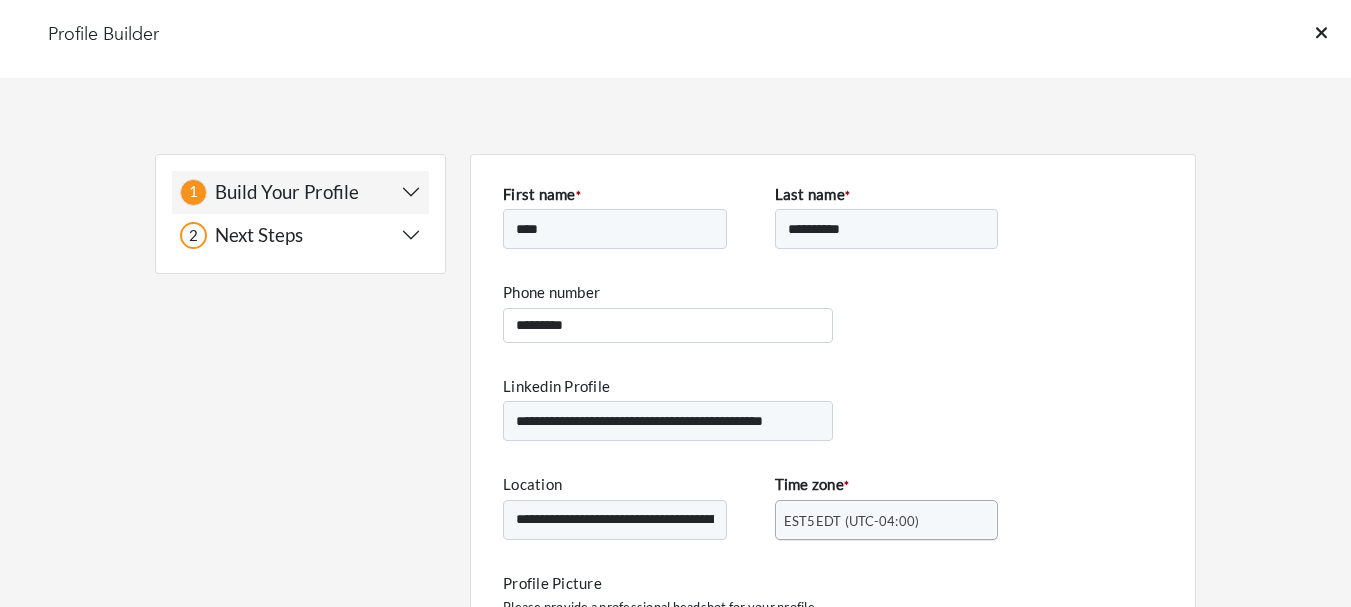 click 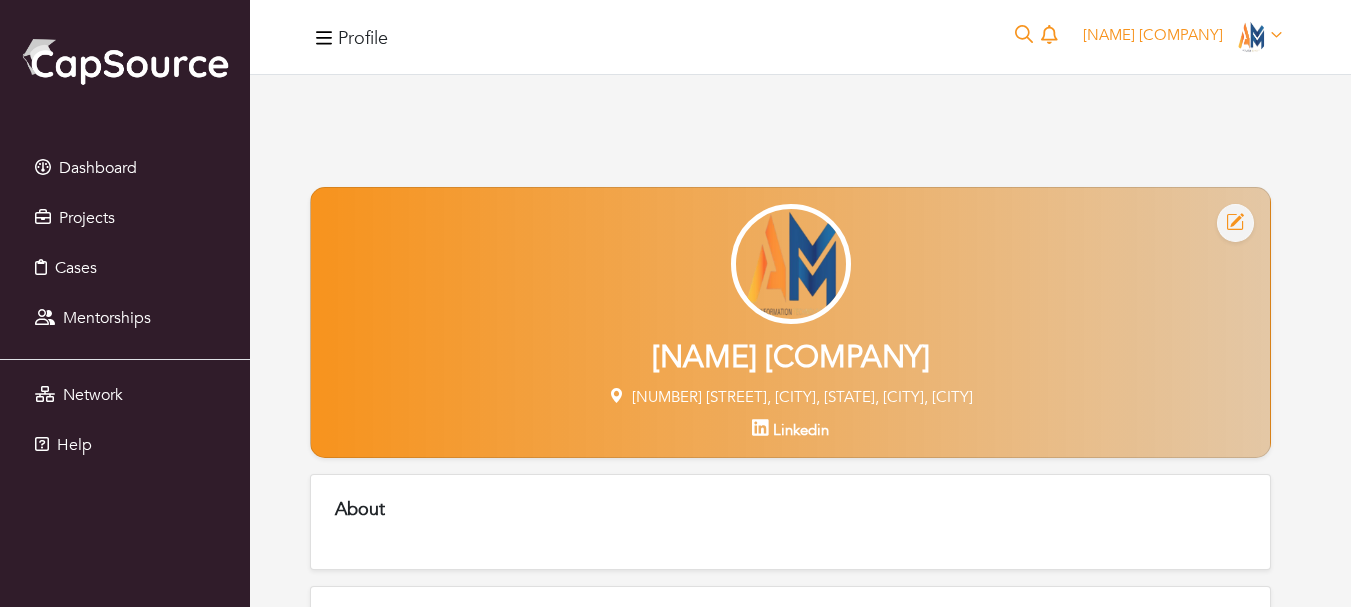 click on "Profile" at bounding box center [363, 39] 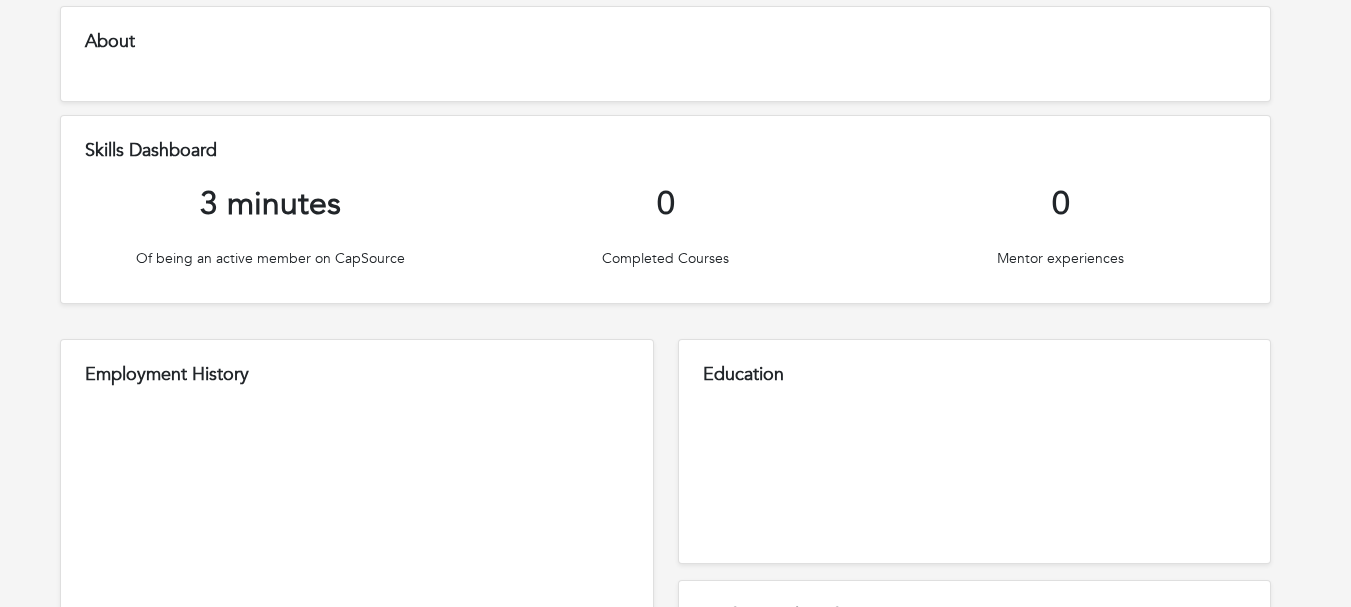 scroll, scrollTop: 347, scrollLeft: 0, axis: vertical 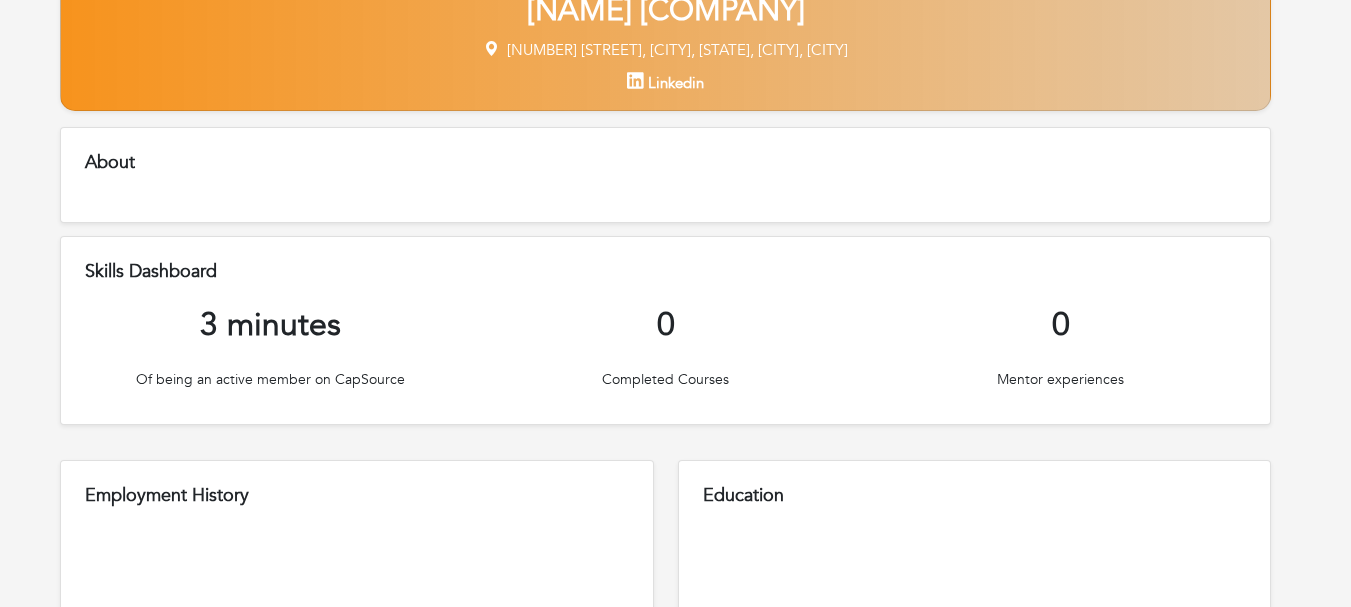 type 